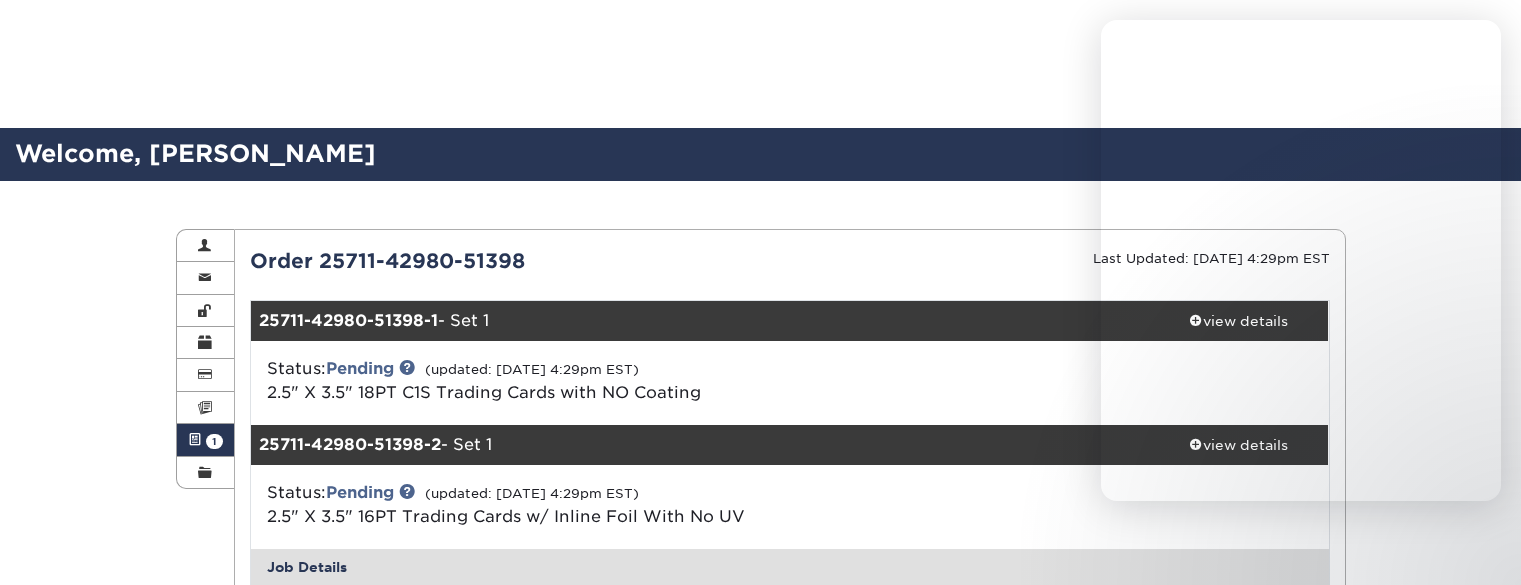 scroll, scrollTop: 1470, scrollLeft: 0, axis: vertical 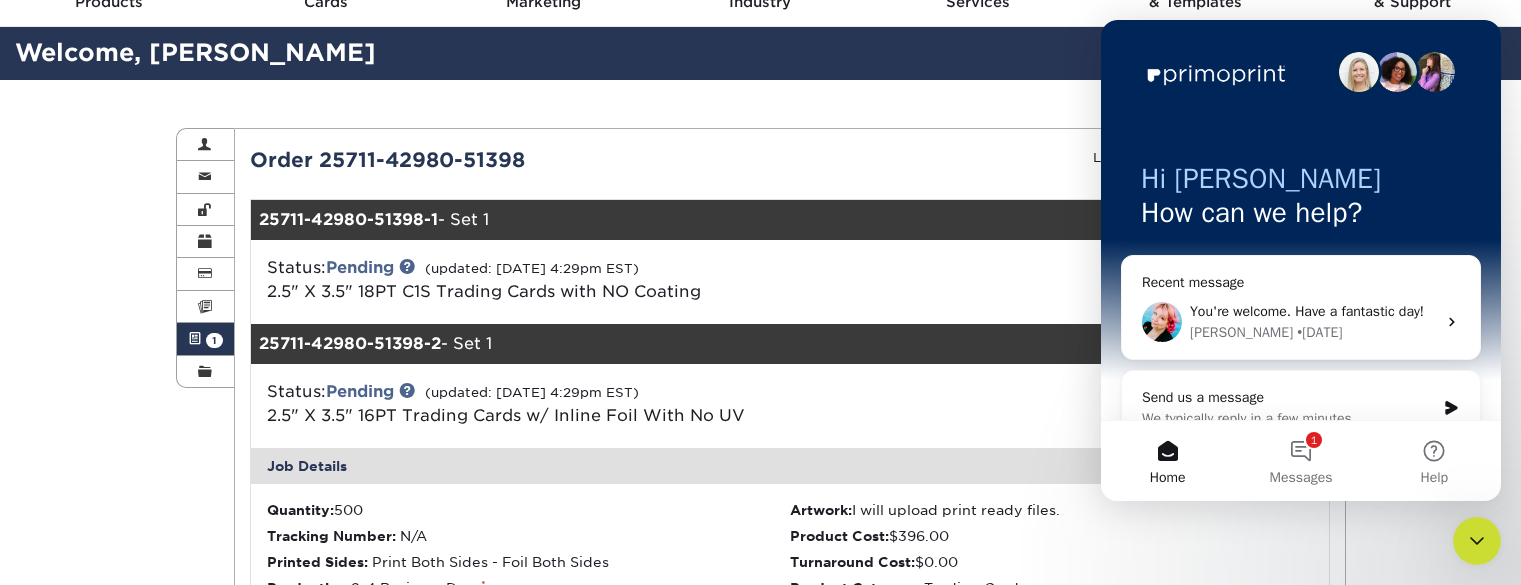 click 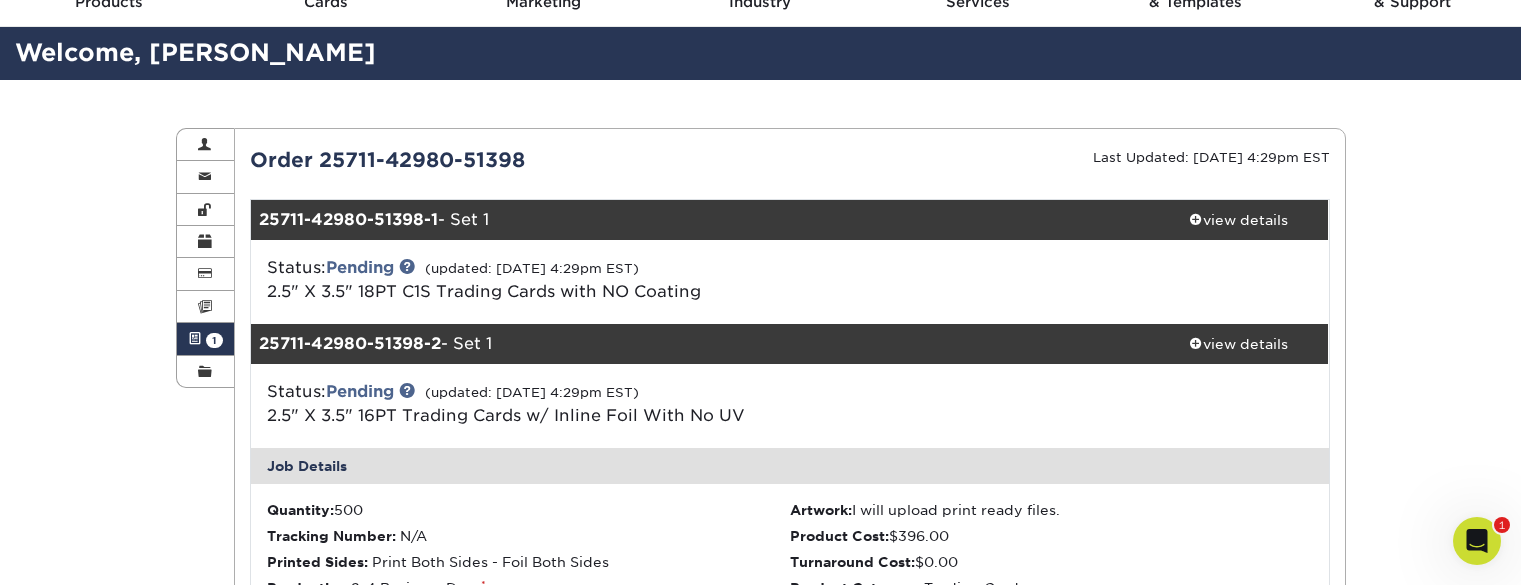 scroll, scrollTop: 0, scrollLeft: 0, axis: both 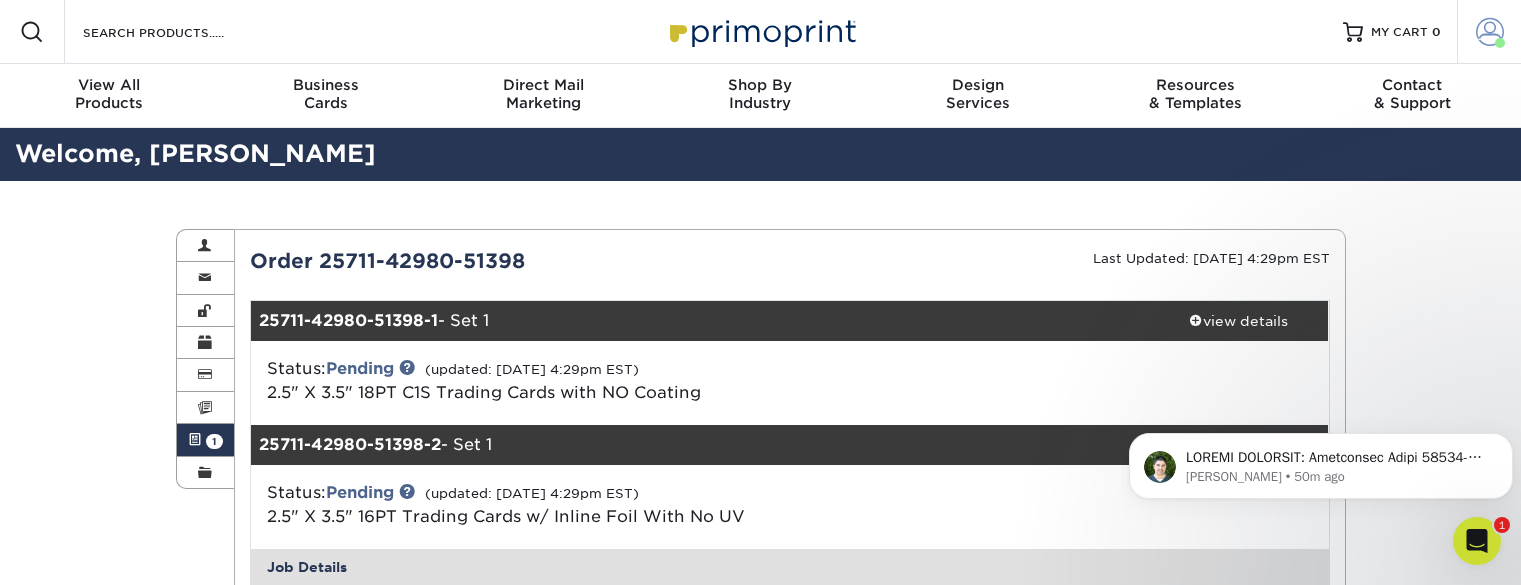 click at bounding box center [1490, 32] 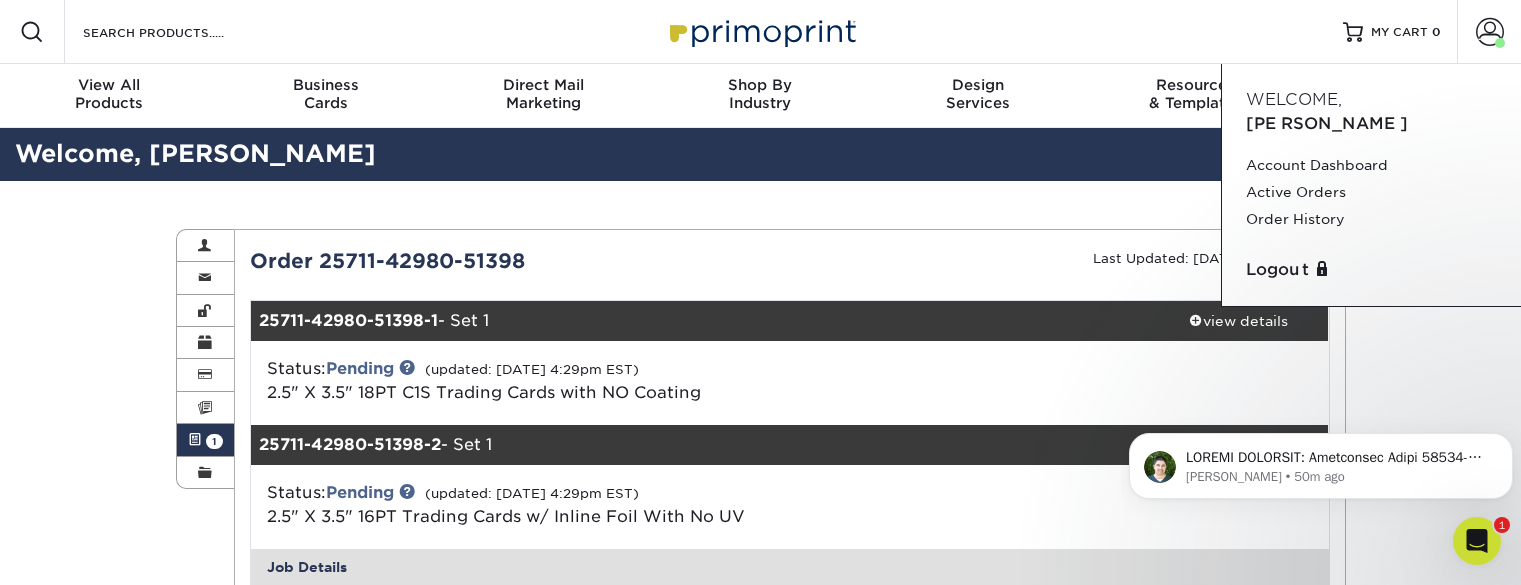 click on "Welcome," at bounding box center (1294, 99) 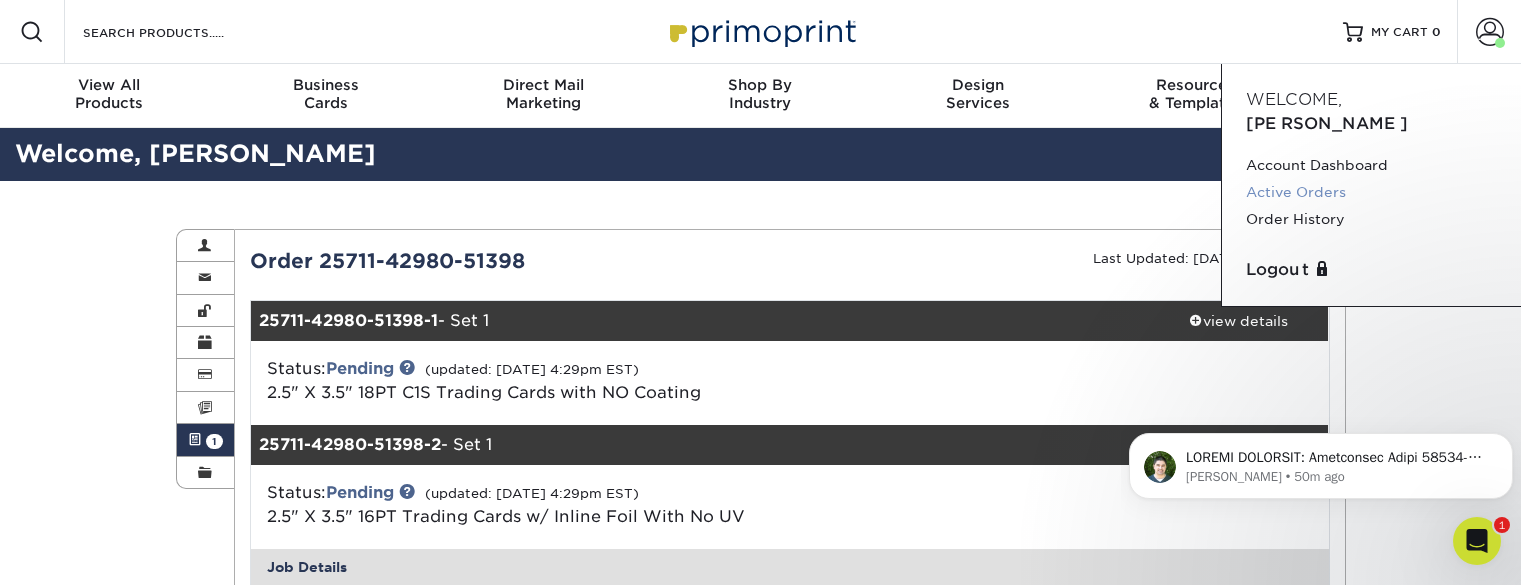 click on "Active Orders" at bounding box center [1371, 192] 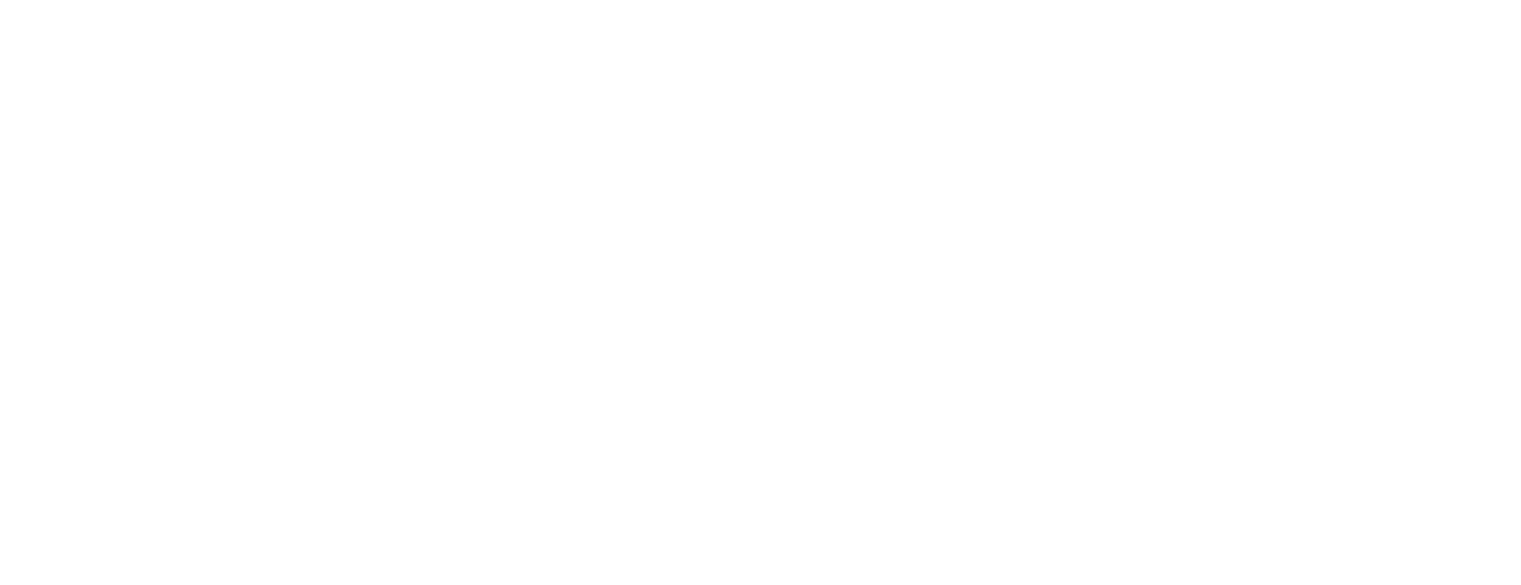 scroll, scrollTop: 0, scrollLeft: 0, axis: both 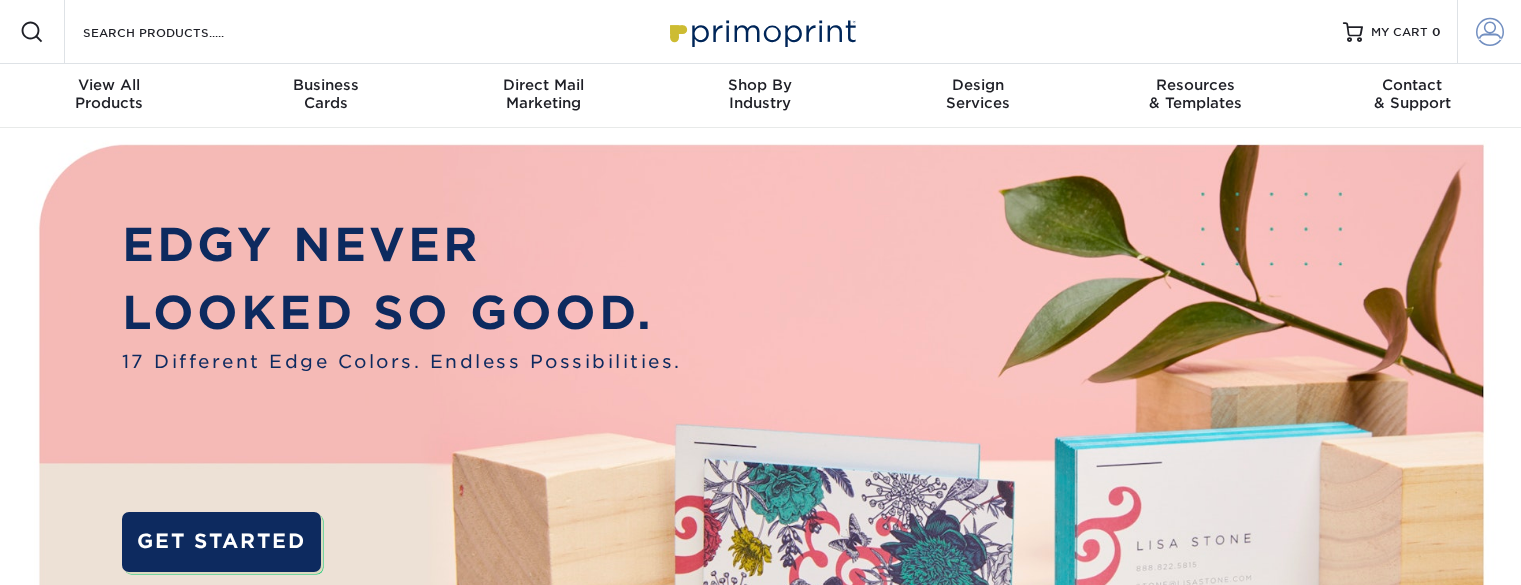 type on "[EMAIL_ADDRESS][DOMAIN_NAME]" 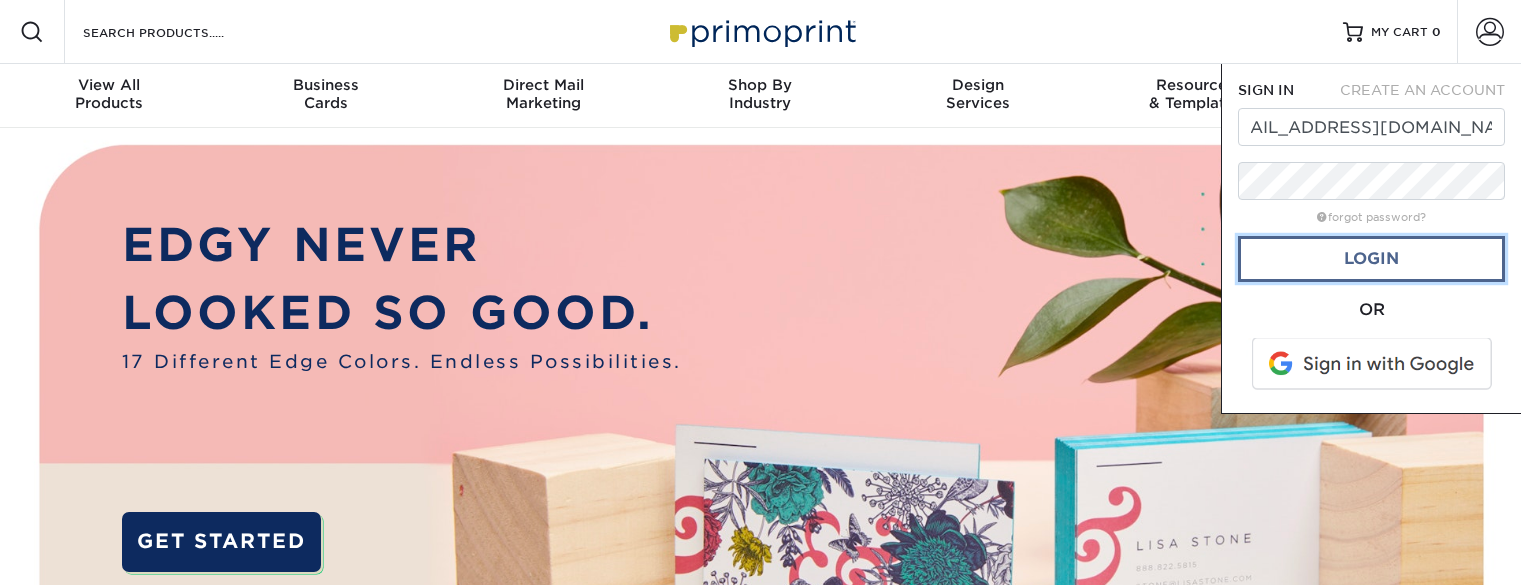 scroll, scrollTop: 0, scrollLeft: 0, axis: both 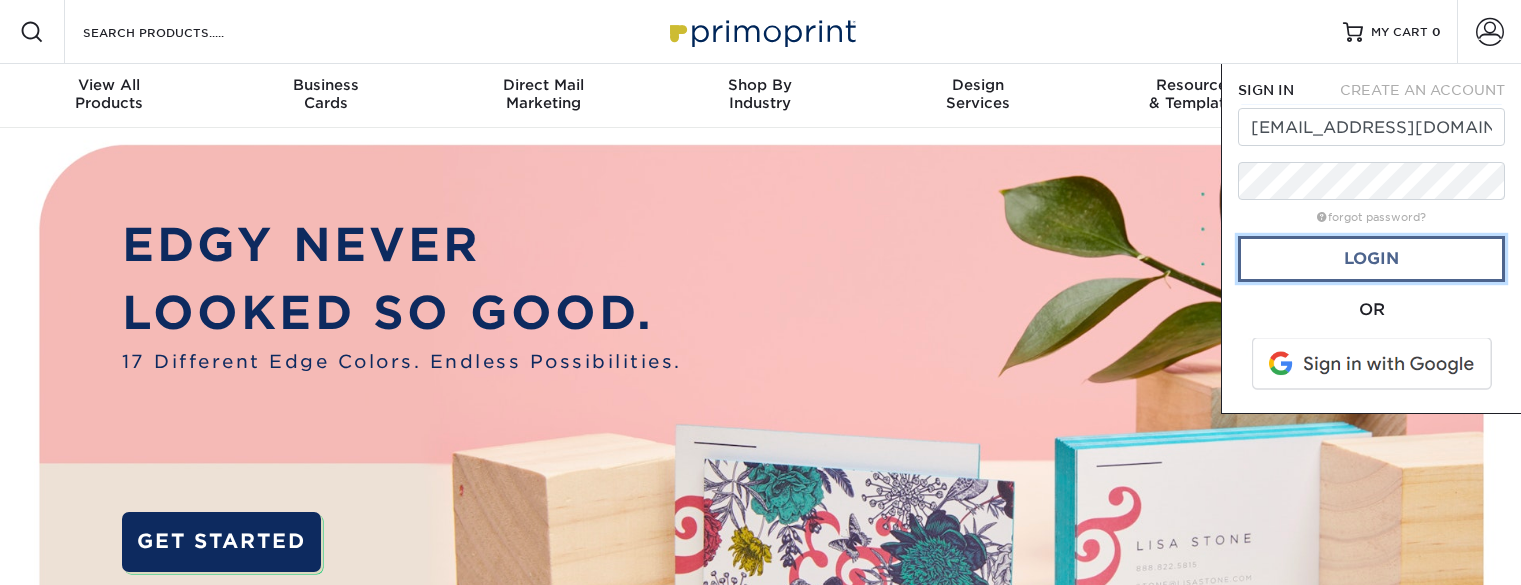 click on "Login" at bounding box center (1371, 259) 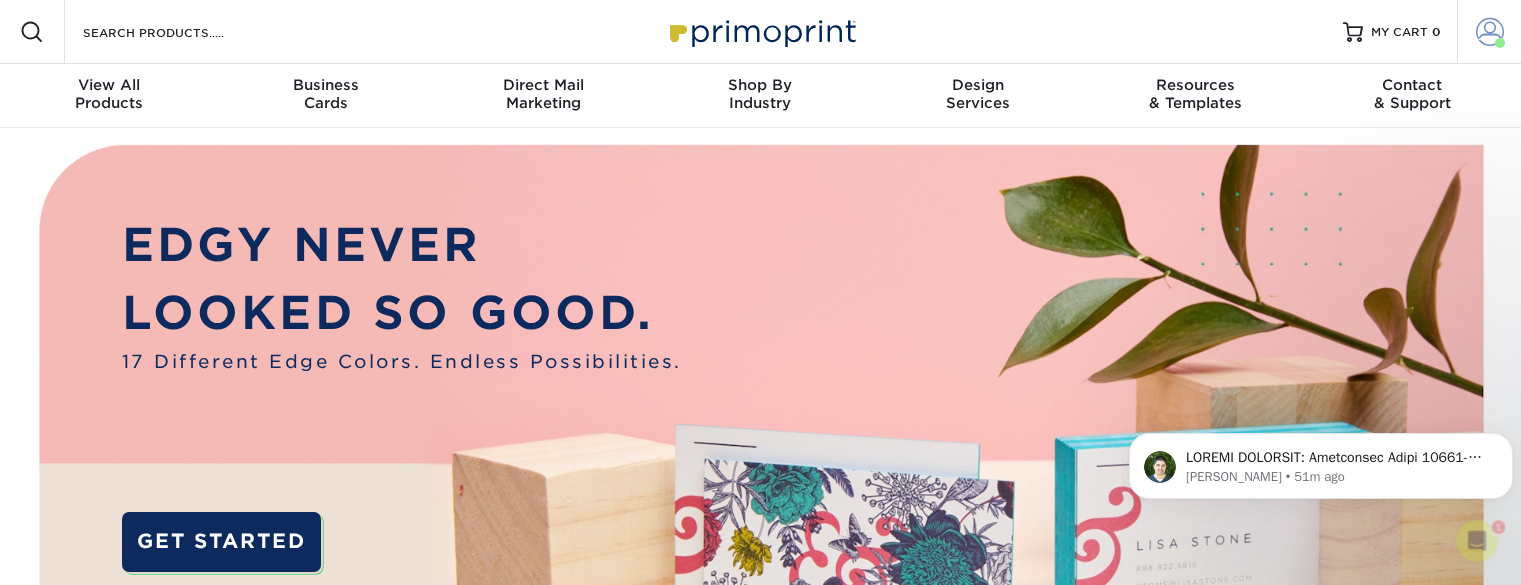 scroll, scrollTop: 0, scrollLeft: 0, axis: both 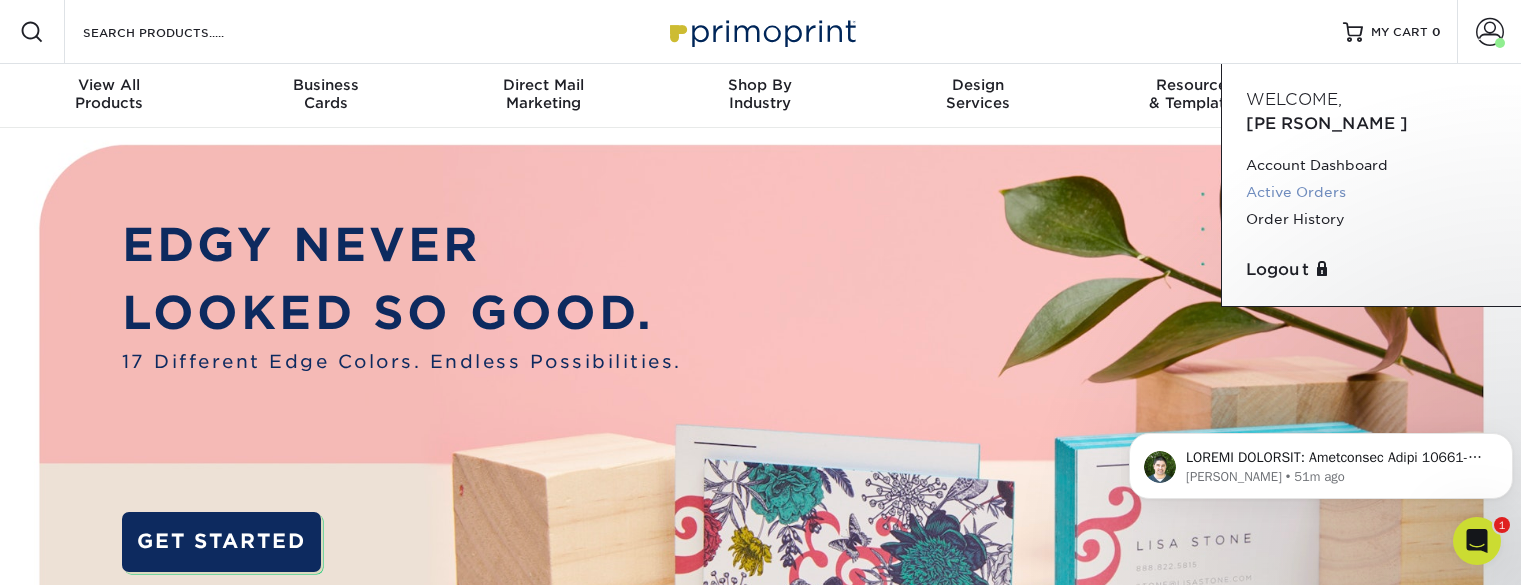 click on "Active Orders" at bounding box center [1371, 192] 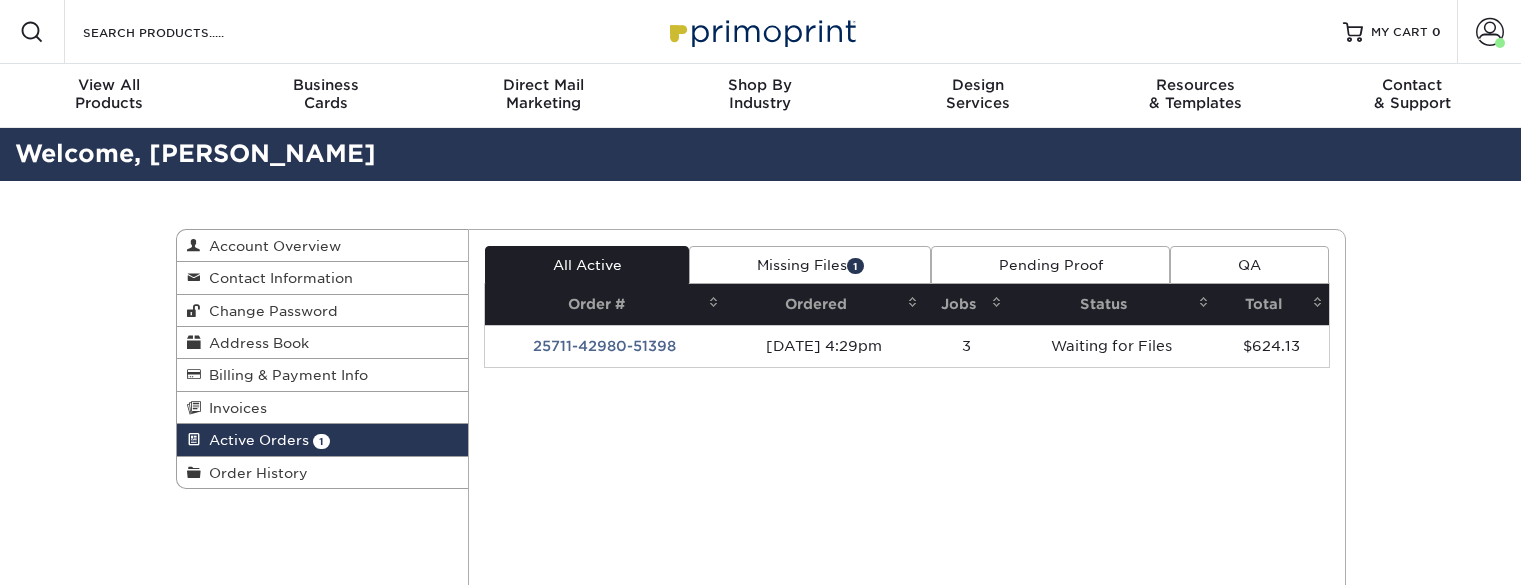scroll, scrollTop: 0, scrollLeft: 0, axis: both 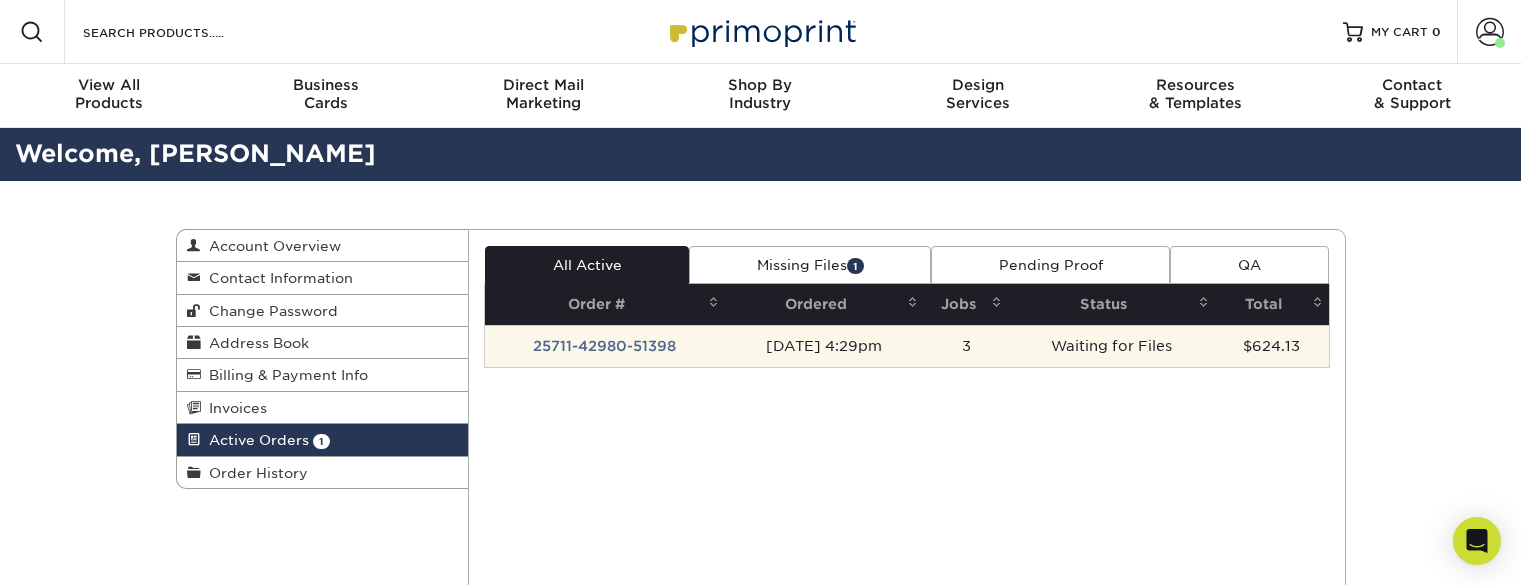 click on "25711-42980-51398" at bounding box center (605, 346) 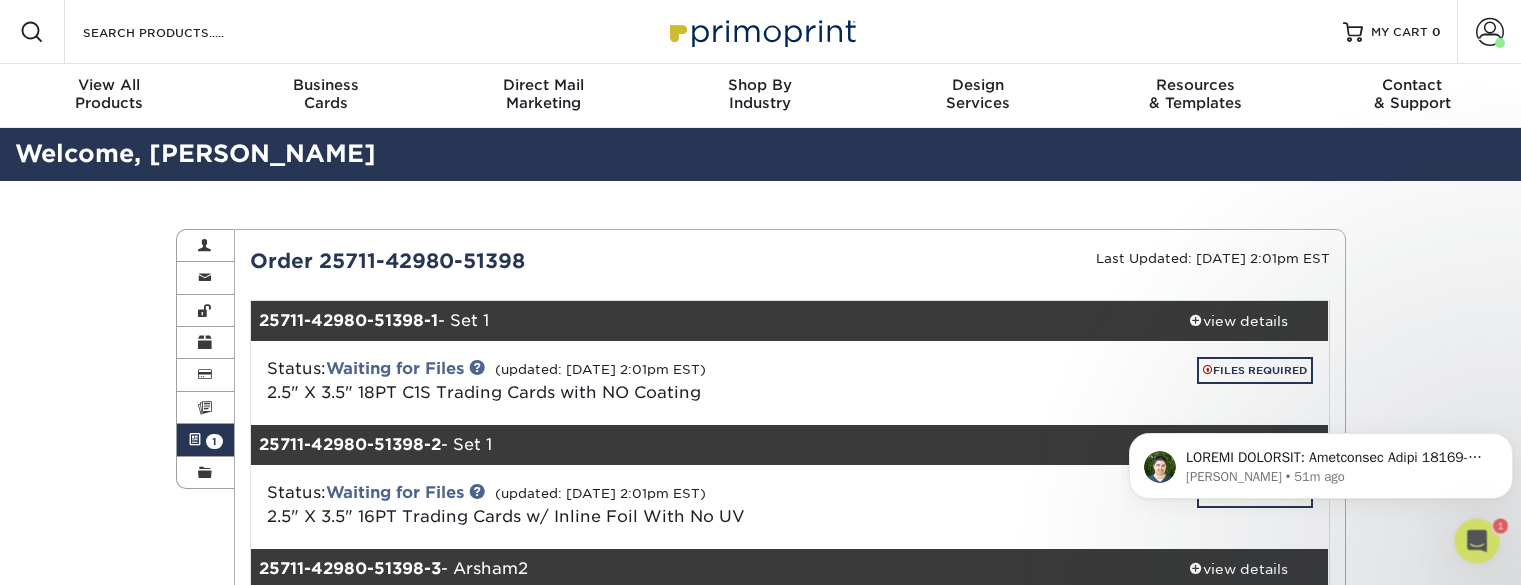 scroll, scrollTop: 0, scrollLeft: 0, axis: both 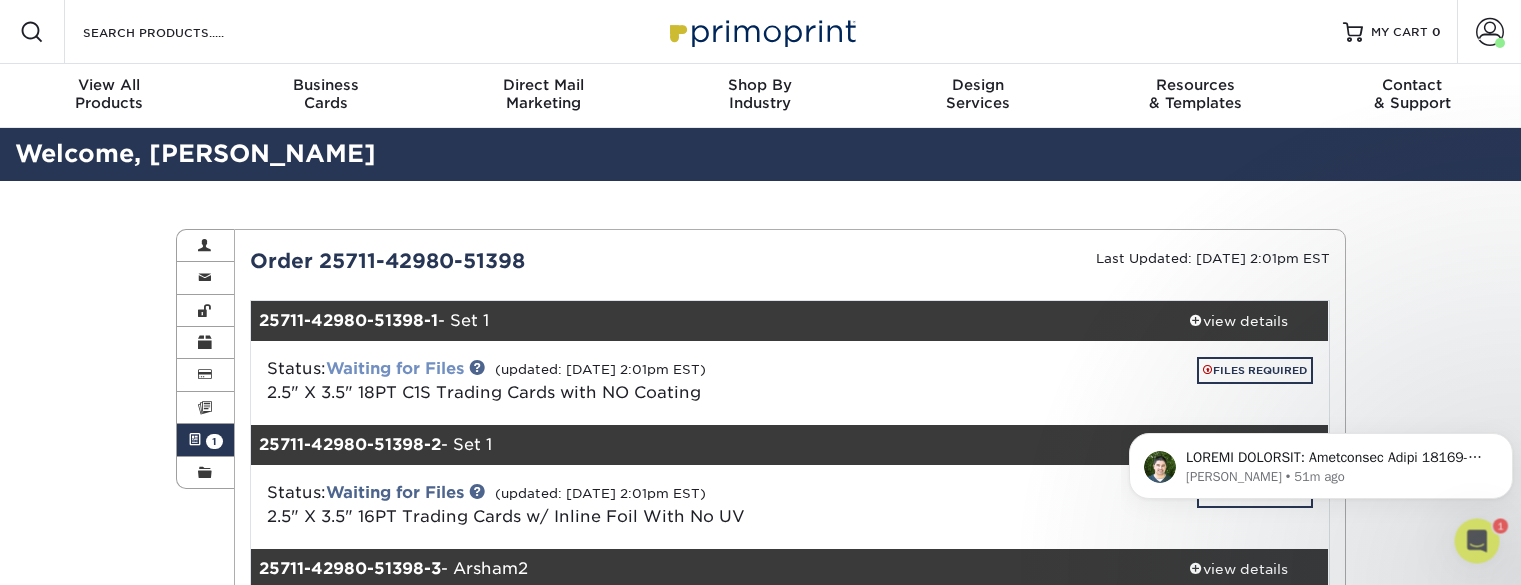 click on "Waiting for Files" at bounding box center [395, 368] 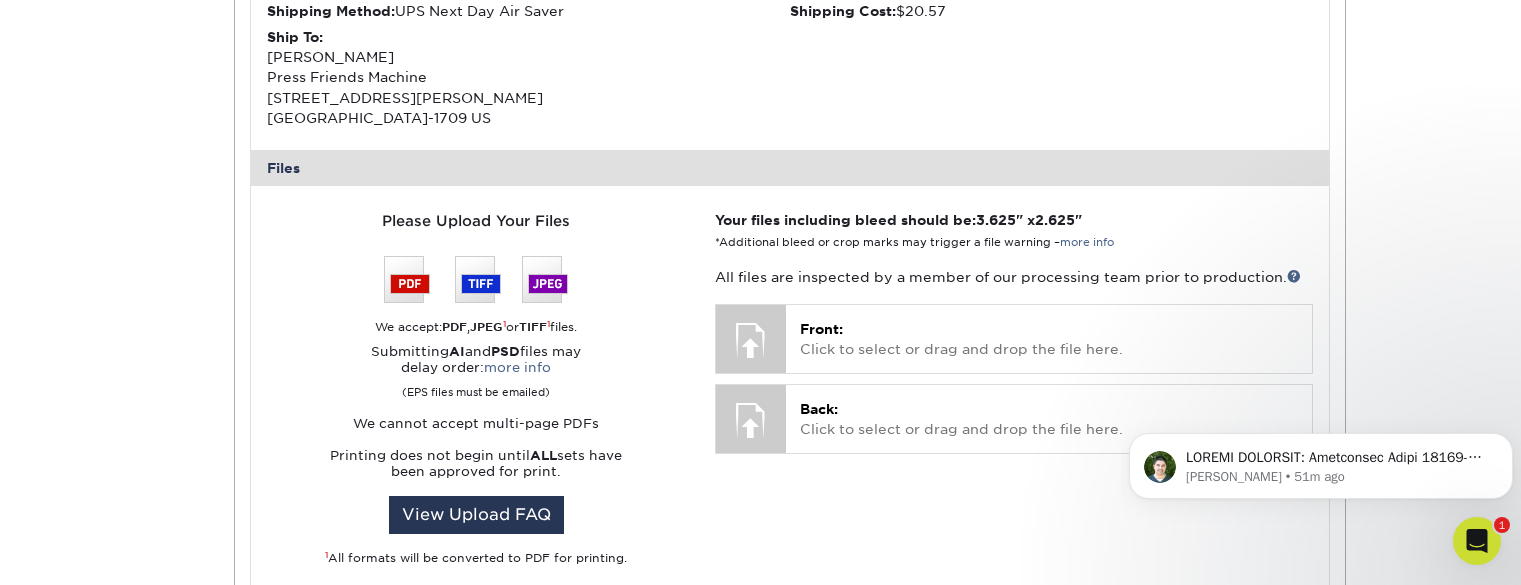 scroll, scrollTop: 675, scrollLeft: 0, axis: vertical 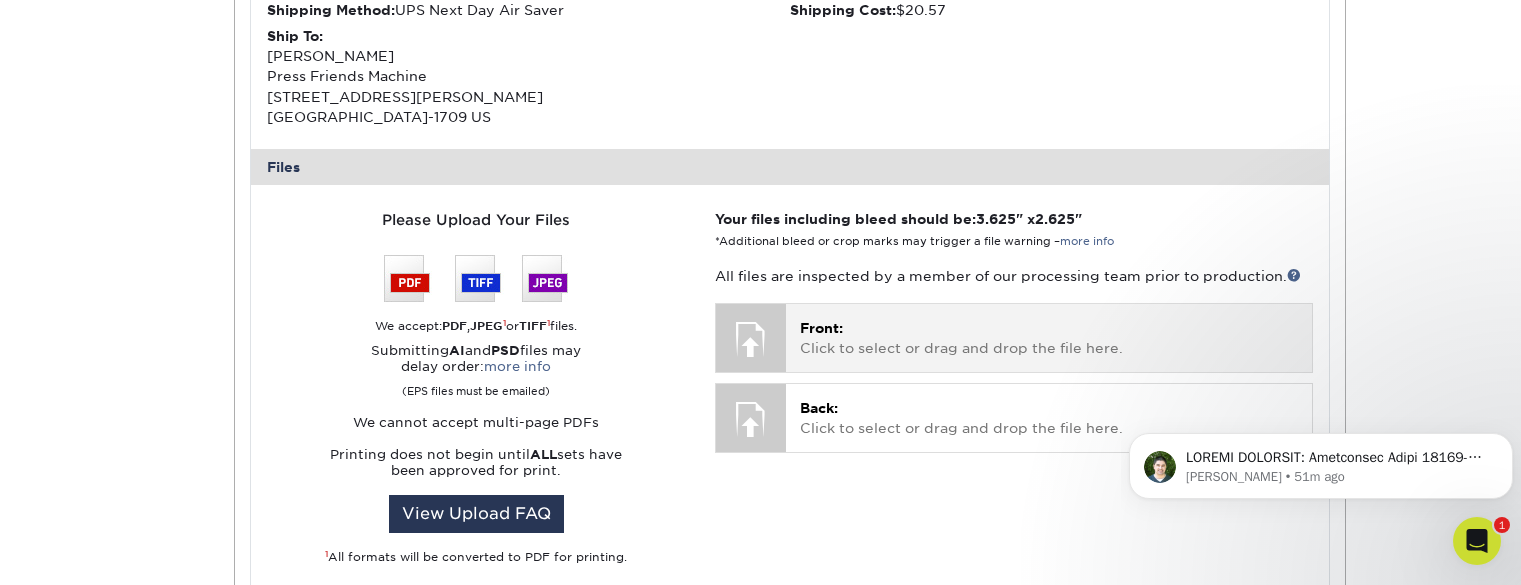 click on "Front: Click to select or drag and drop the file here.
Choose file" at bounding box center [1048, 337] 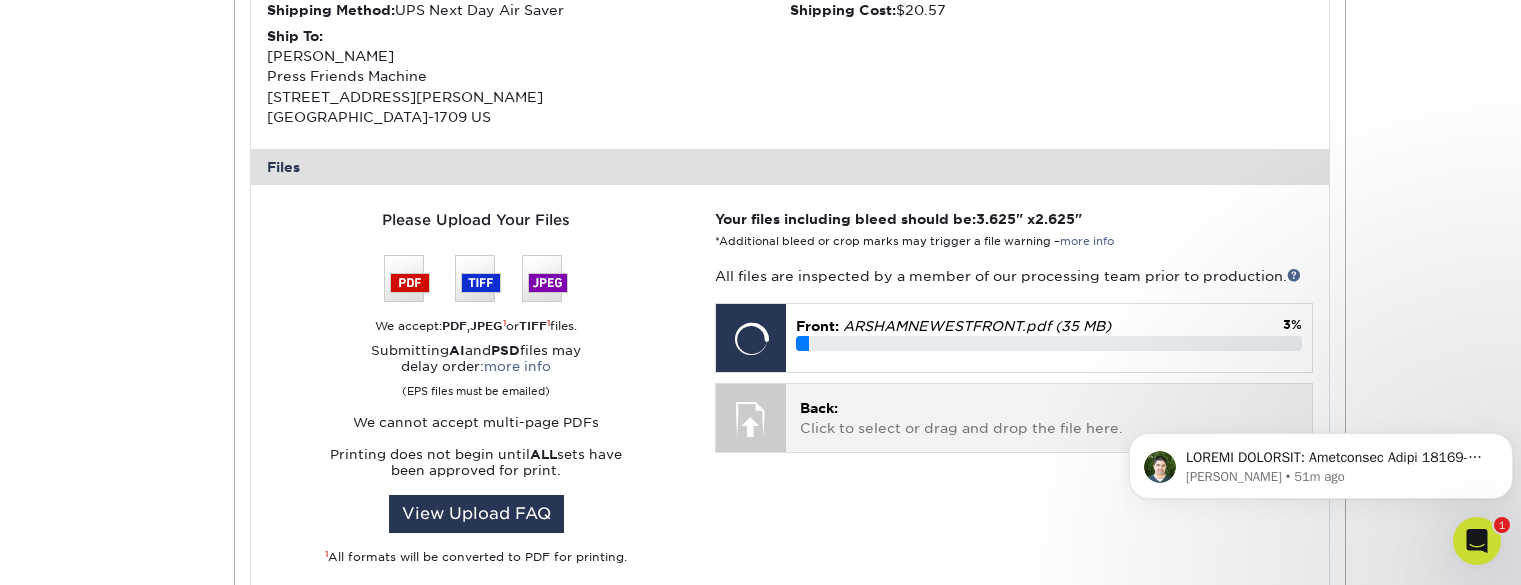 click at bounding box center (751, 419) 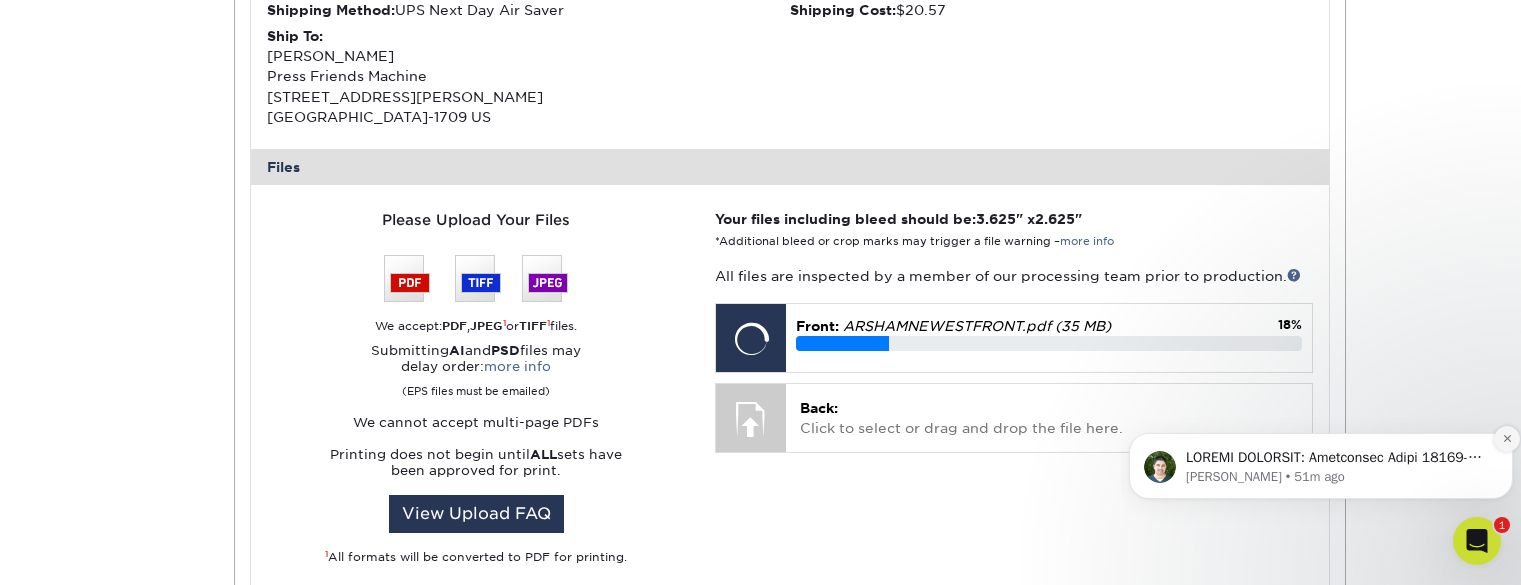 click 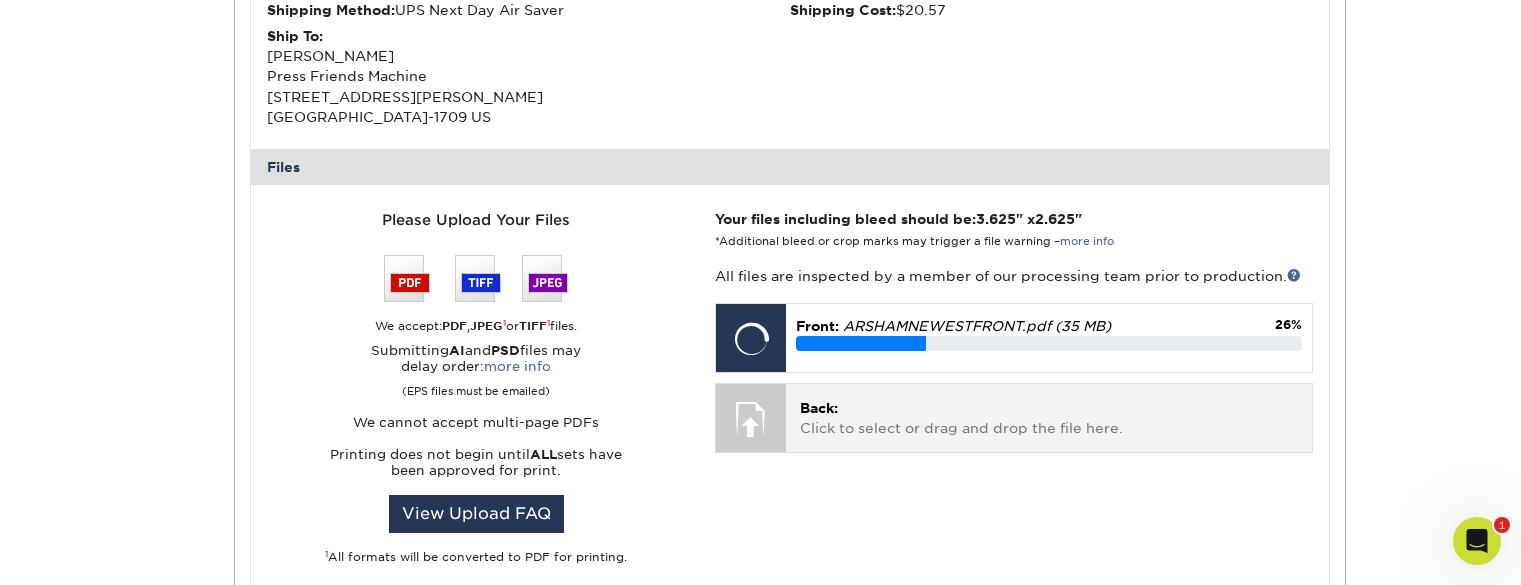 click at bounding box center (751, 419) 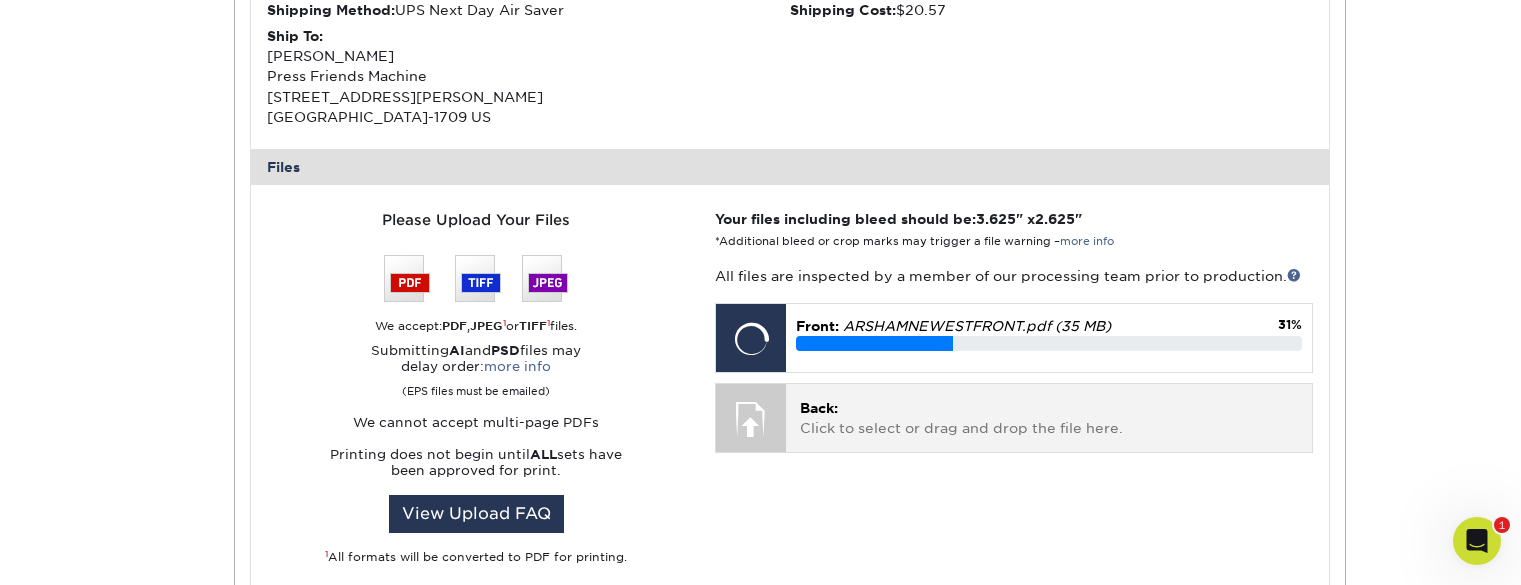 click on "Back: Click to select or drag and drop the file here." at bounding box center [1048, 418] 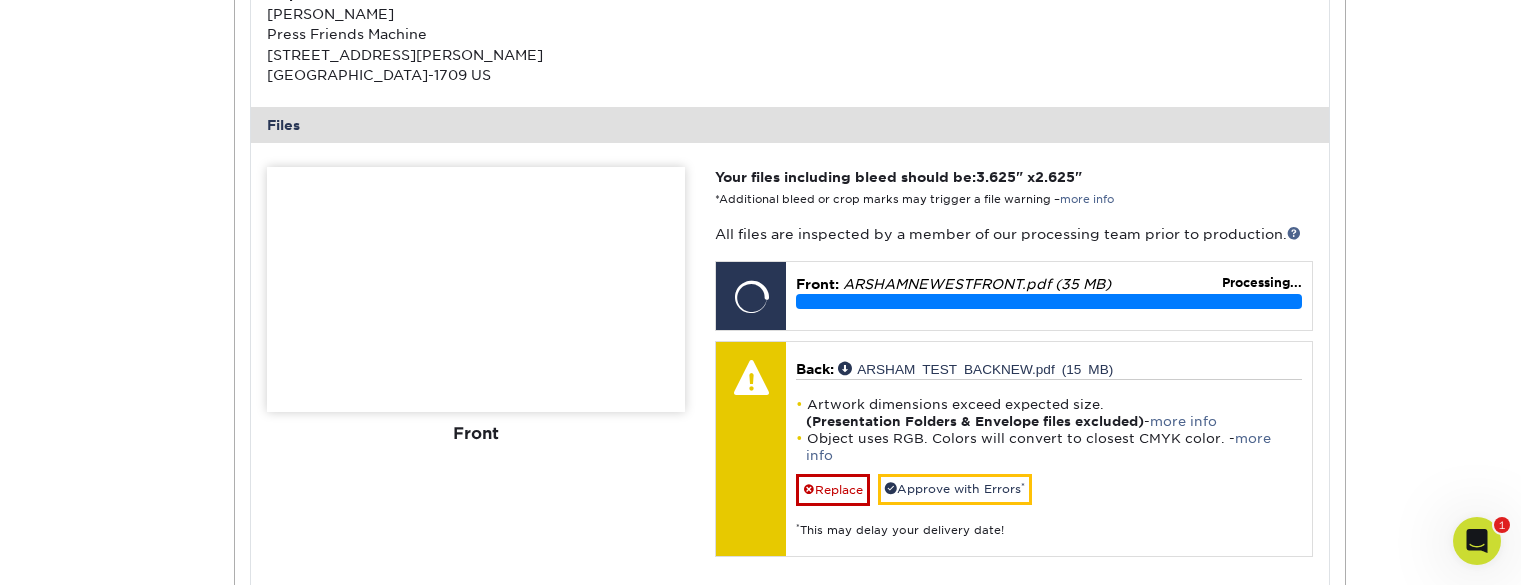 scroll, scrollTop: 716, scrollLeft: 0, axis: vertical 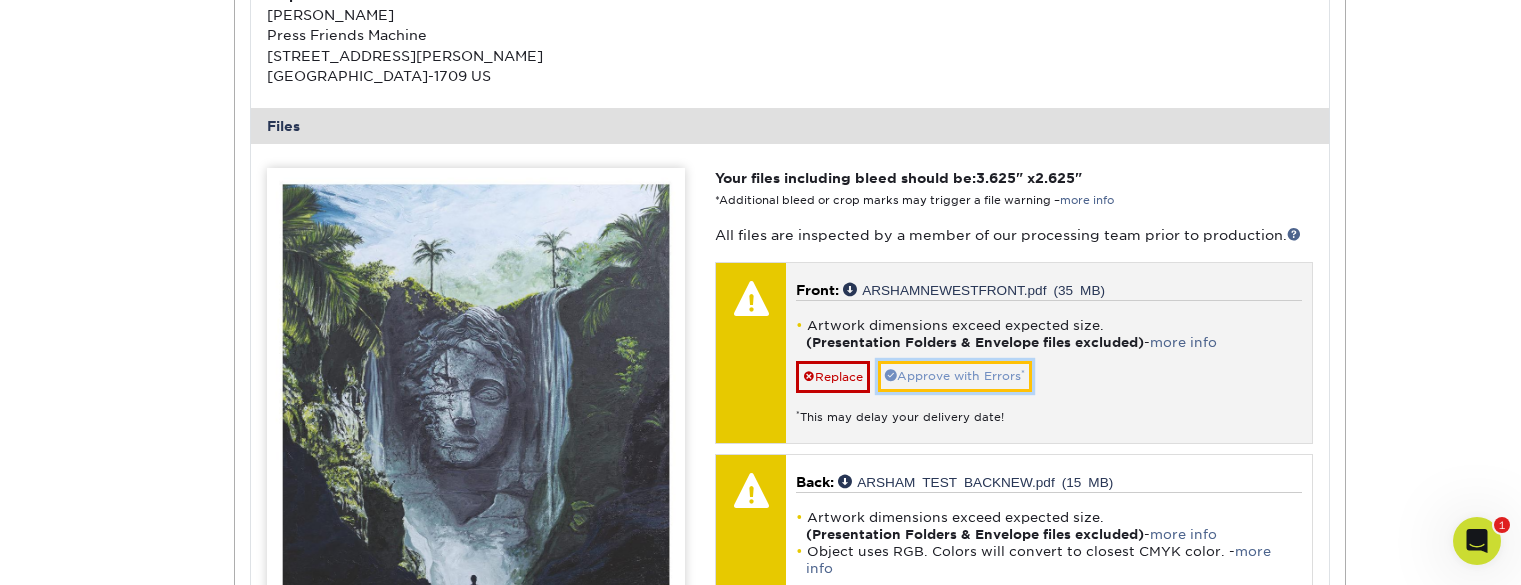 click on "Approve with Errors *" at bounding box center [955, 376] 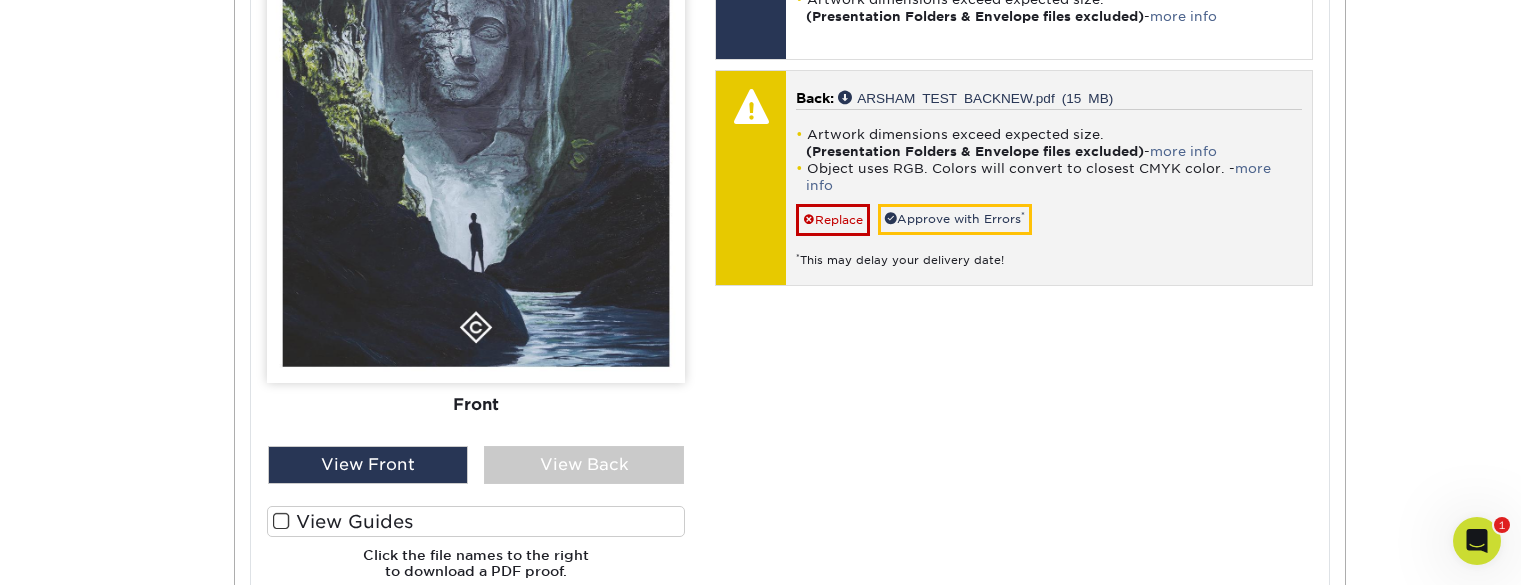 scroll, scrollTop: 1095, scrollLeft: 0, axis: vertical 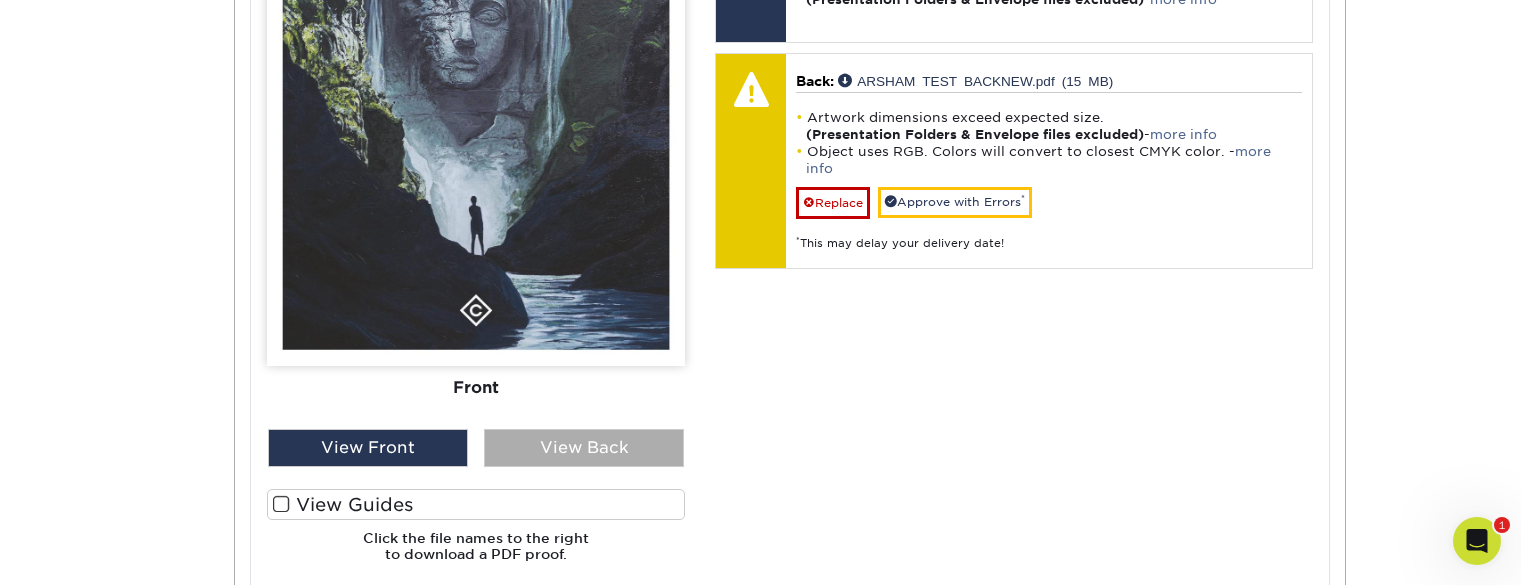 click on "View Back" at bounding box center [584, 448] 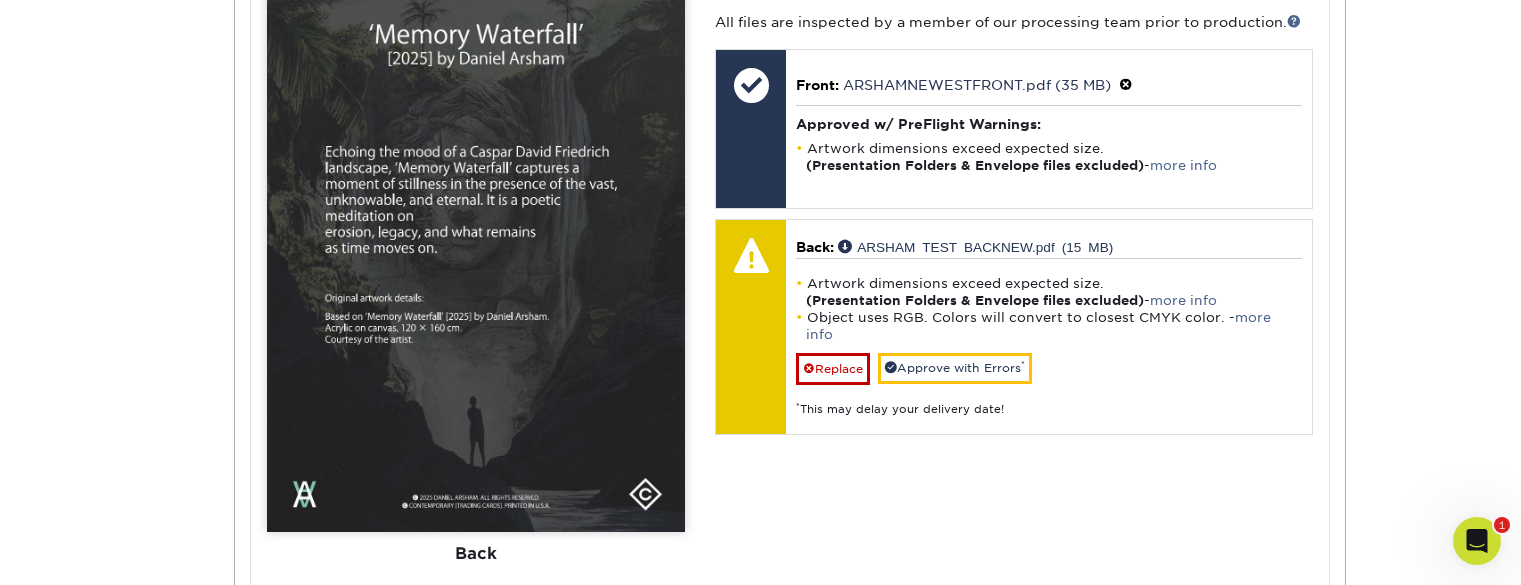 scroll, scrollTop: 945, scrollLeft: 0, axis: vertical 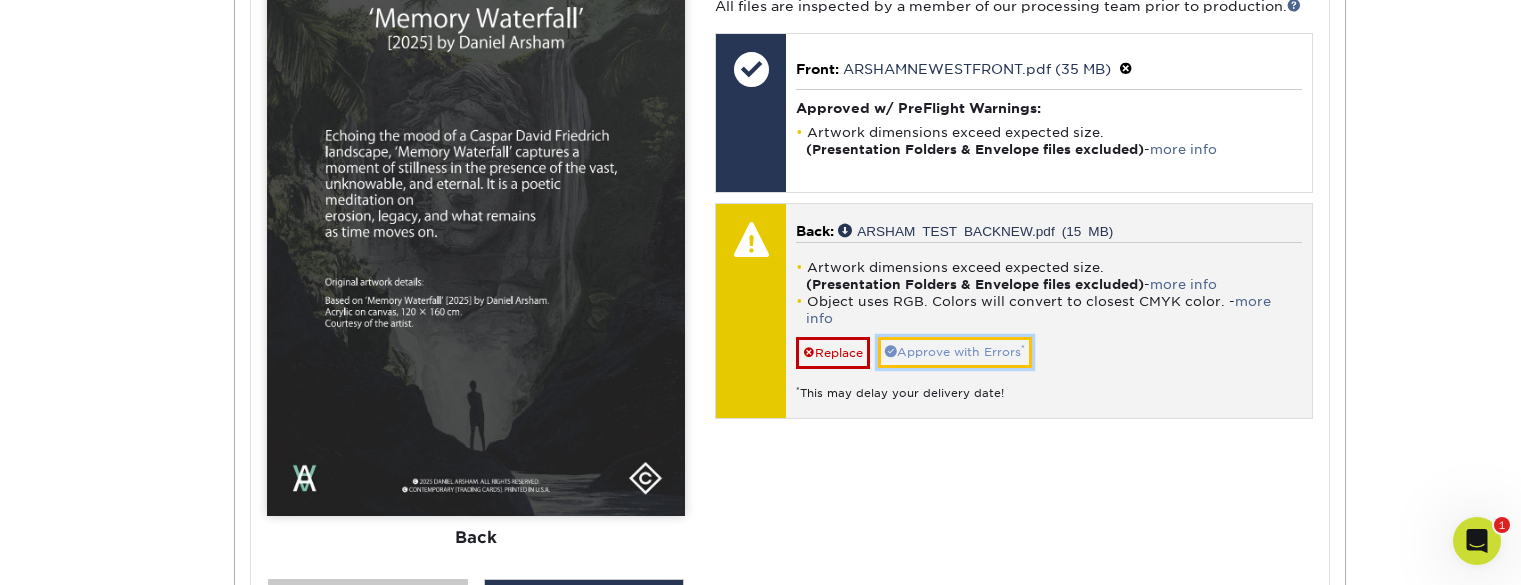 click on "Approve with Errors *" at bounding box center [955, 352] 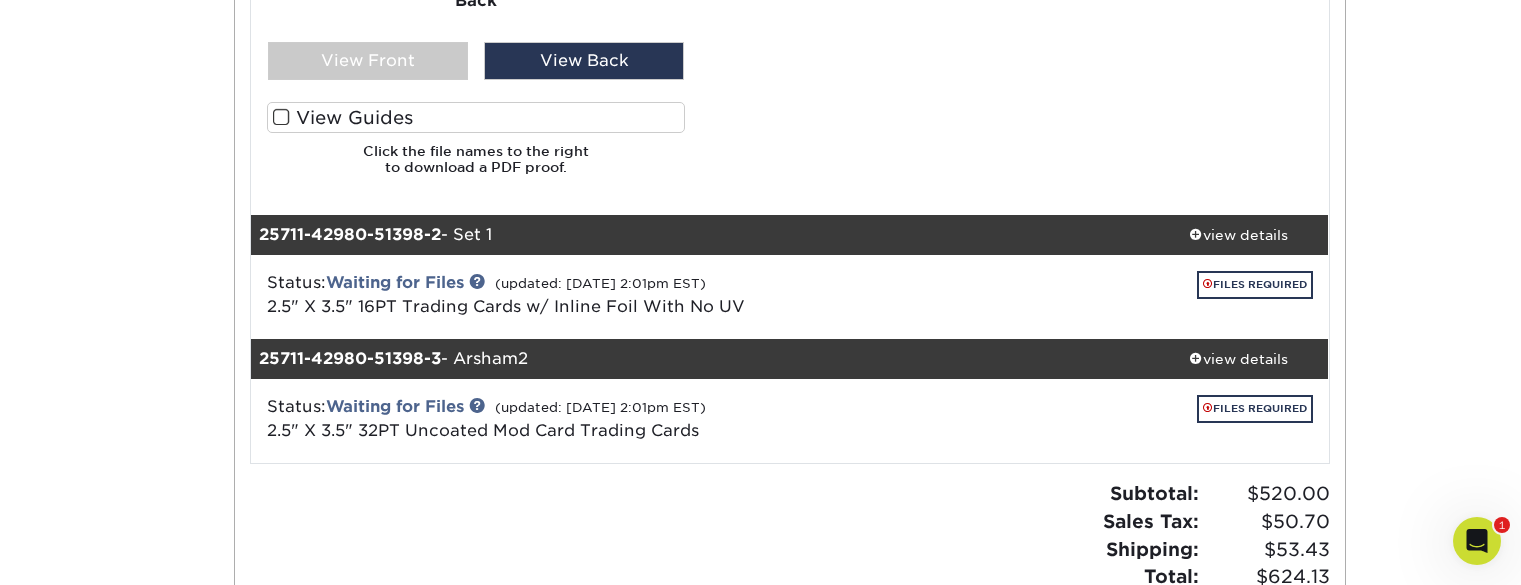 scroll, scrollTop: 1476, scrollLeft: 0, axis: vertical 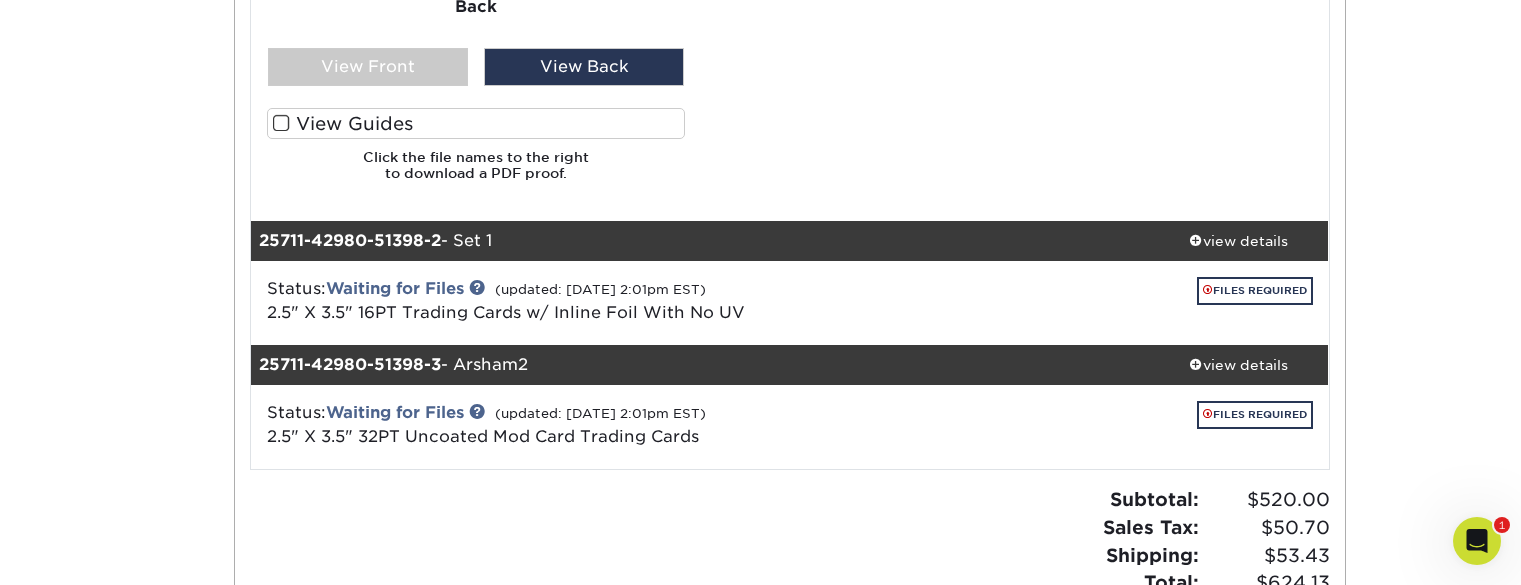 click on "Status:  Waiting for Files
(updated: 07/14/2025 2:01pm EST)
2.5" X 3.5" 16PT Trading Cards w/ Inline Foil With No UV" at bounding box center [610, 301] 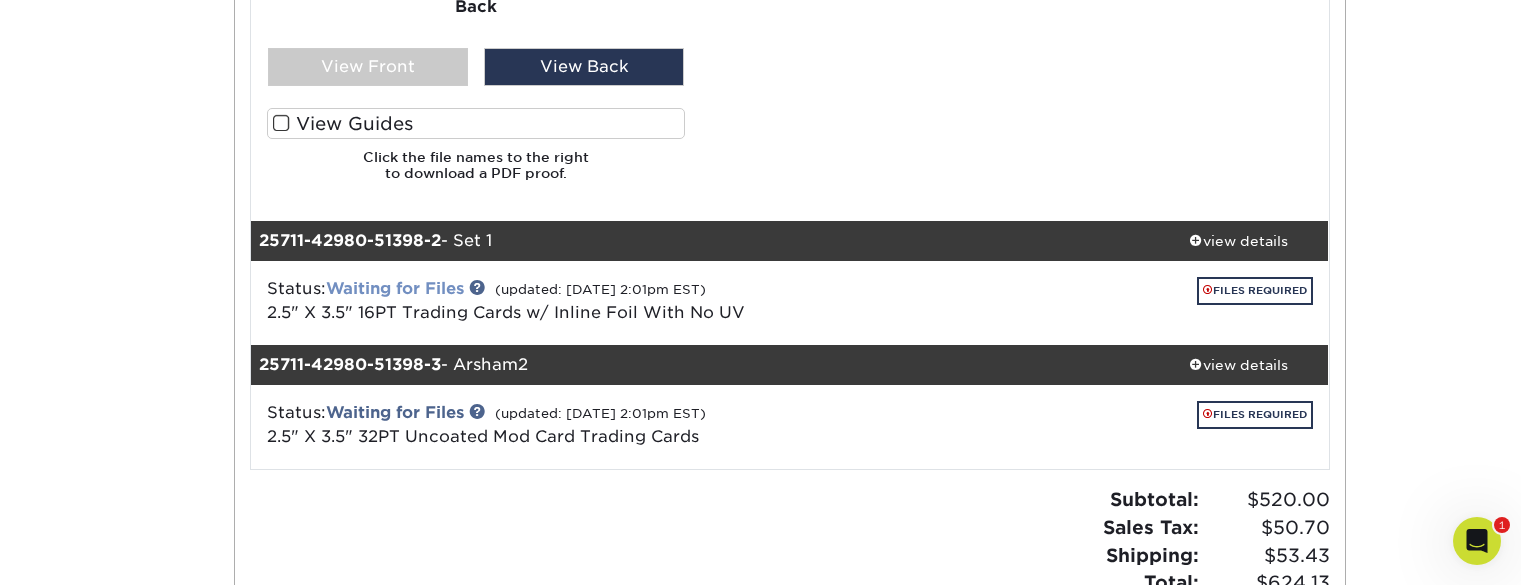 click on "Waiting for Files" at bounding box center (395, 288) 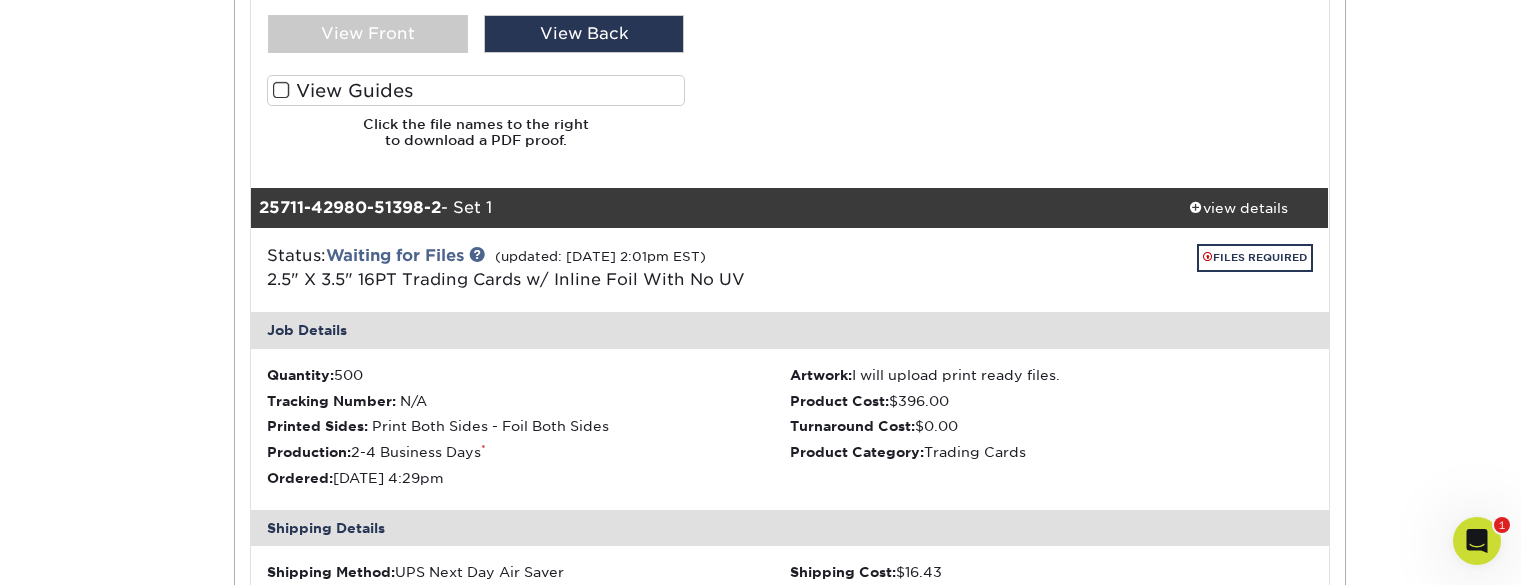 scroll, scrollTop: 1501, scrollLeft: 0, axis: vertical 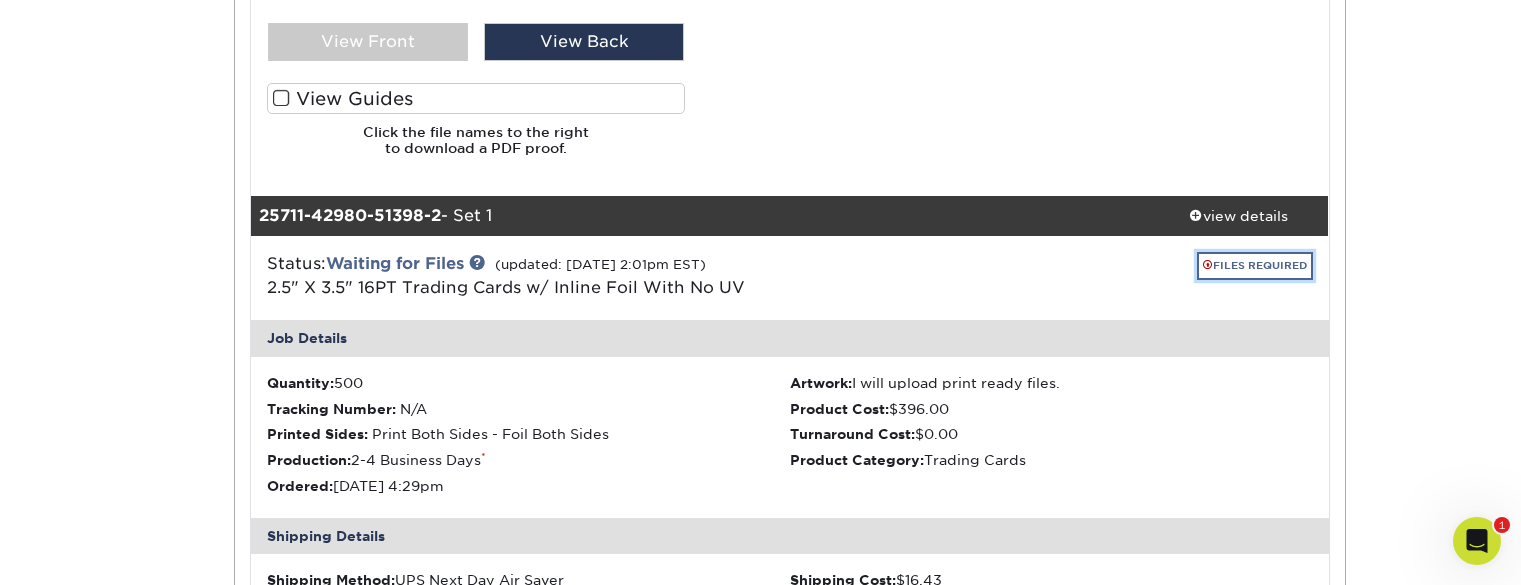 click on "FILES REQUIRED" at bounding box center (1255, 265) 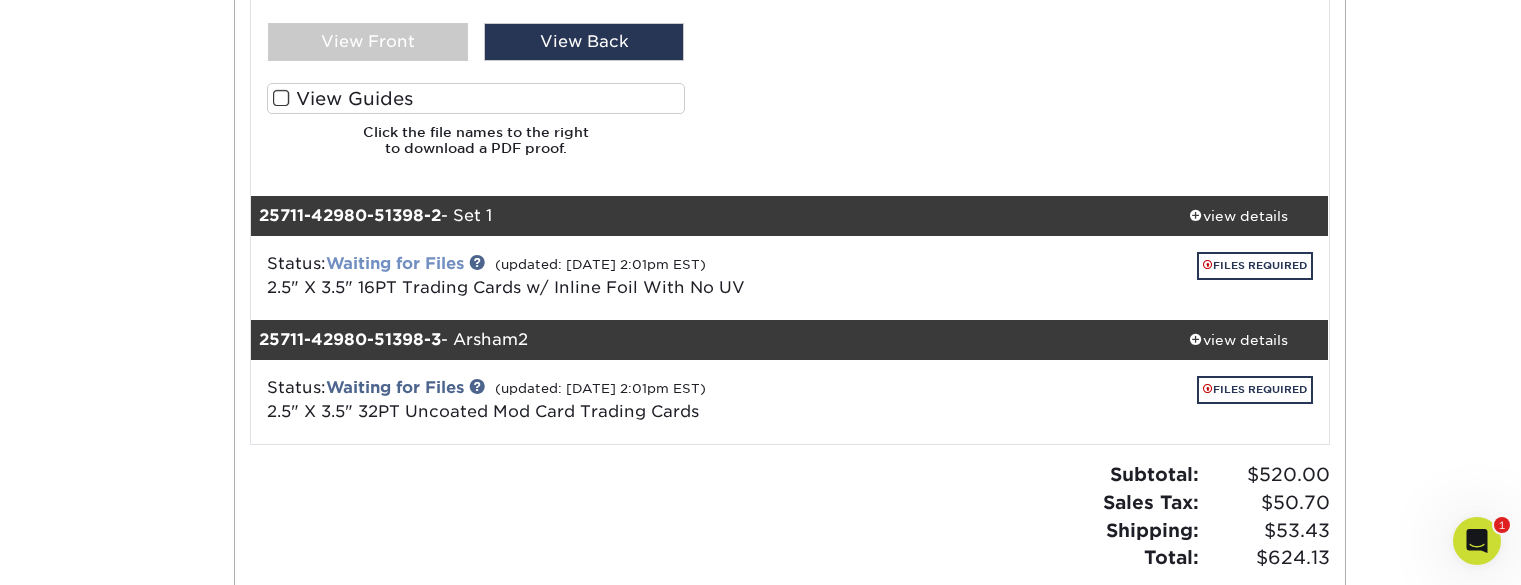 click on "Waiting for Files" at bounding box center [395, 263] 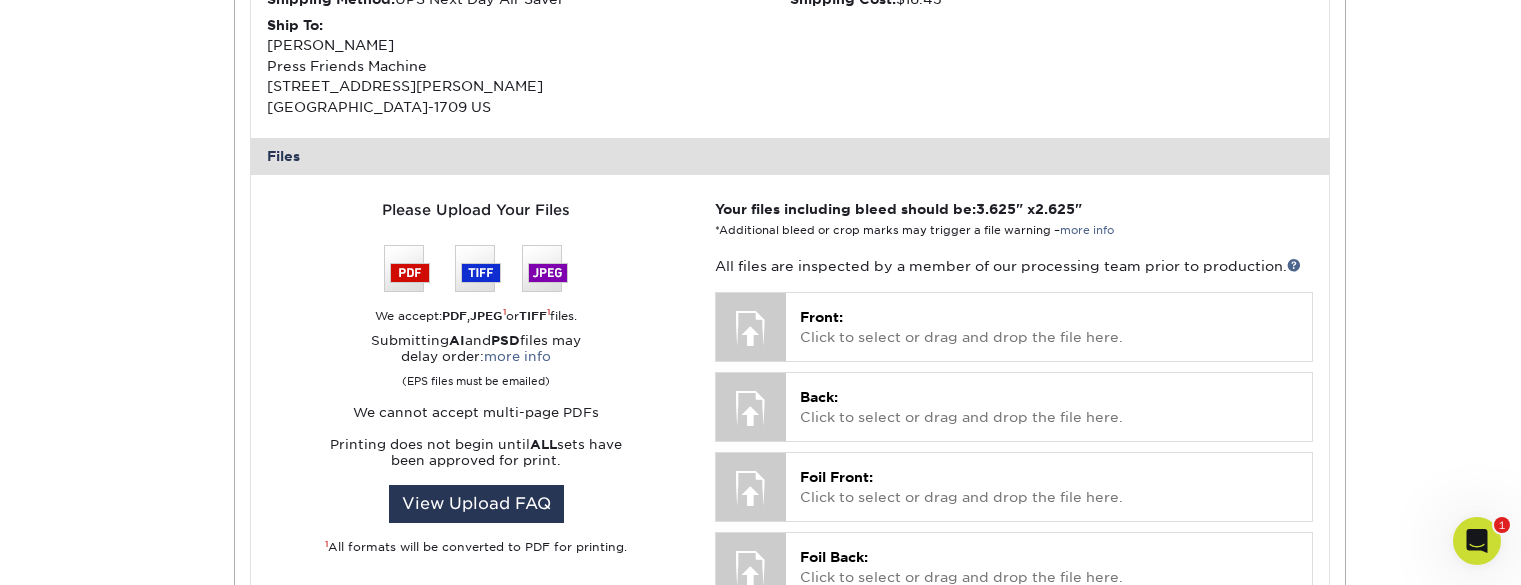 scroll, scrollTop: 2087, scrollLeft: 0, axis: vertical 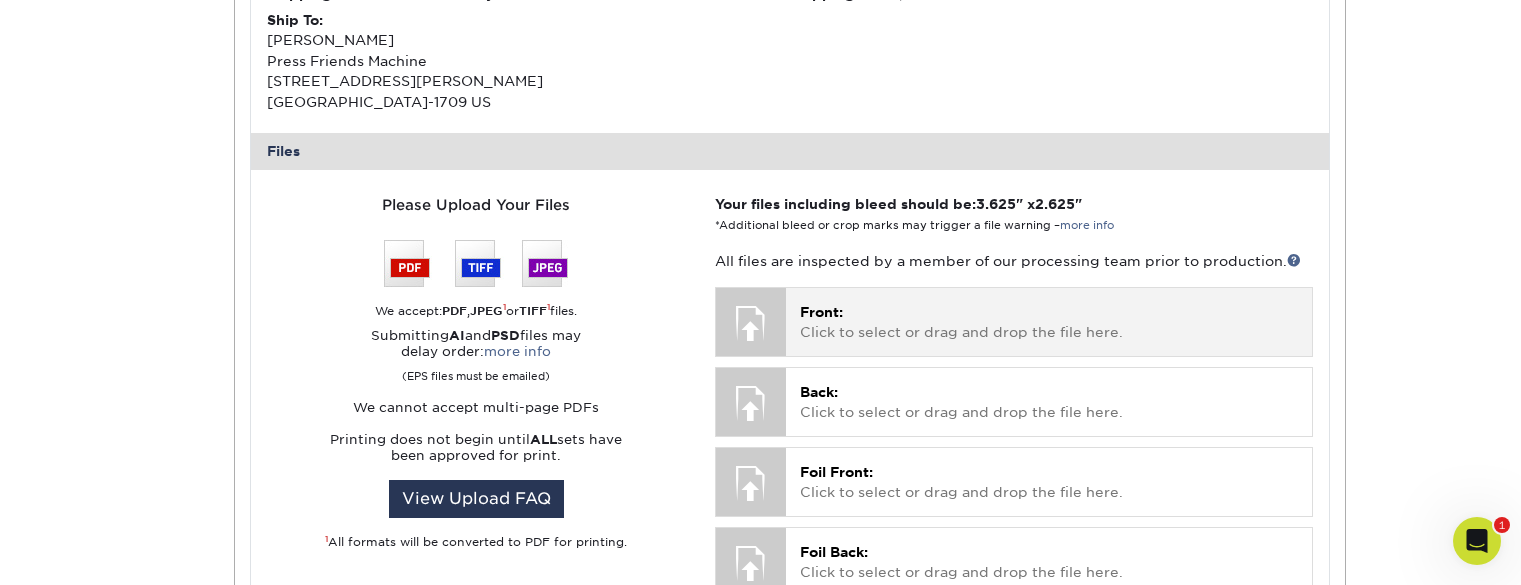 click on "Front: Click to select or drag and drop the file here." at bounding box center (1048, 322) 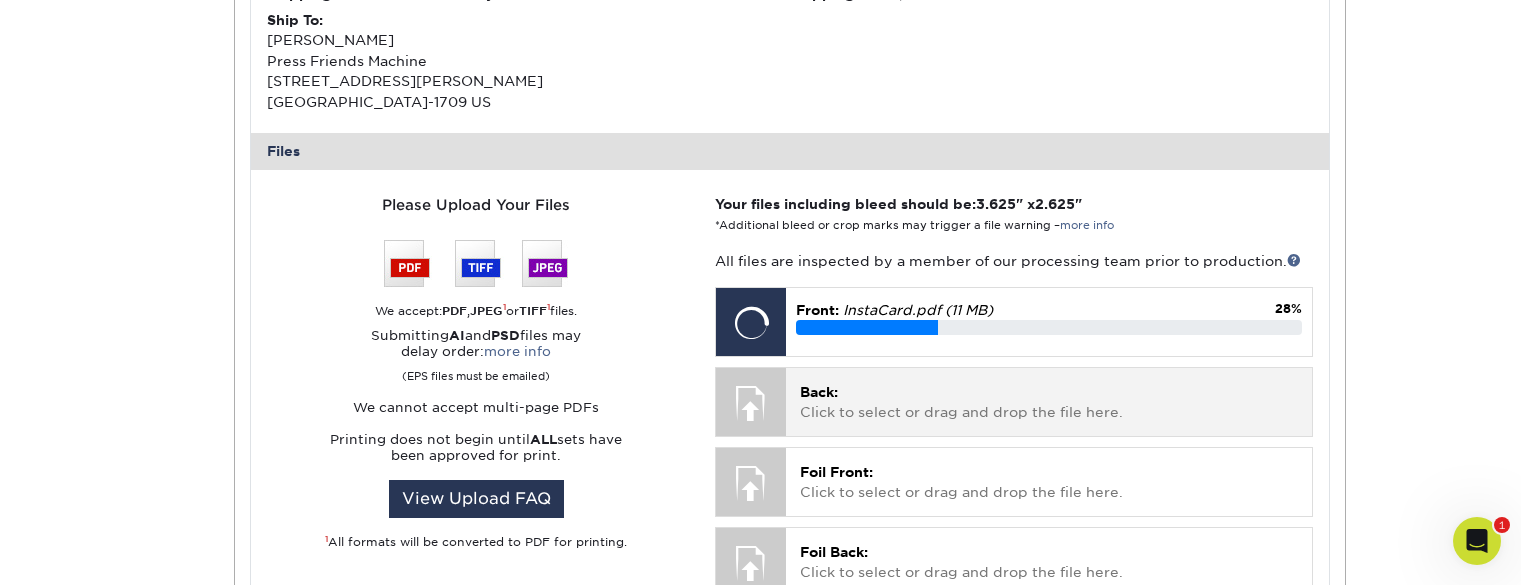 click on "Back: Click to select or drag and drop the file here." at bounding box center [1048, 402] 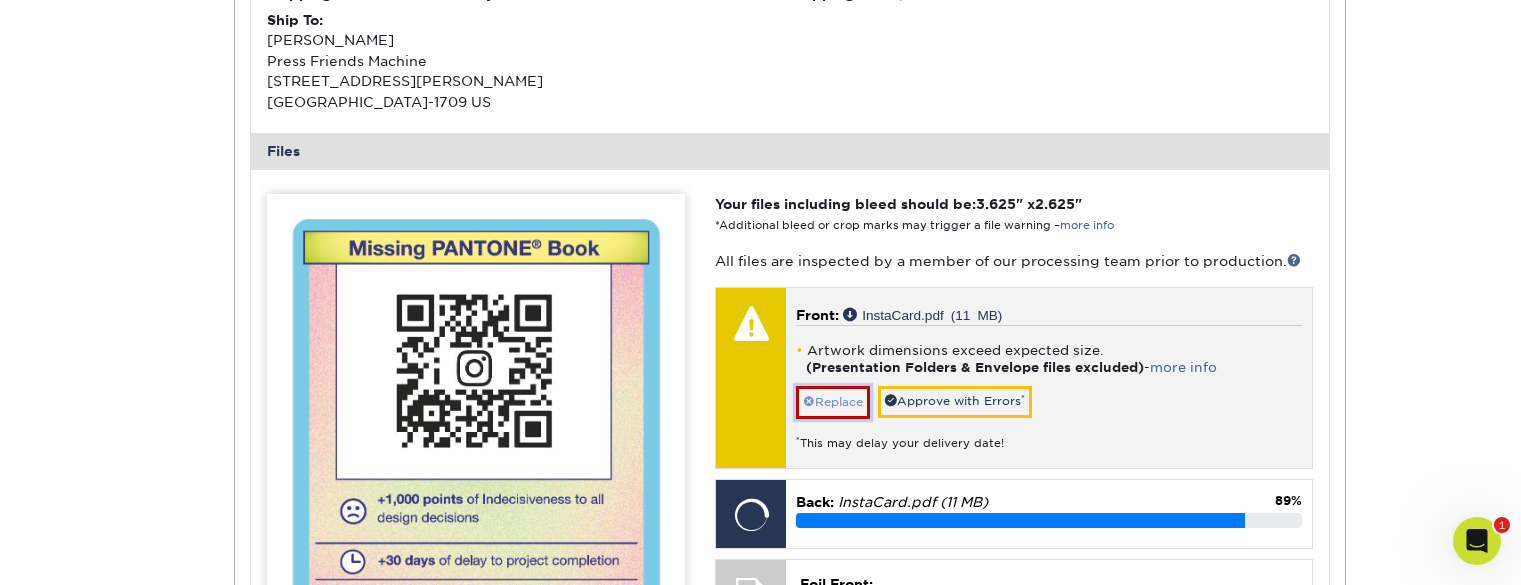 click on "Replace" at bounding box center (833, 402) 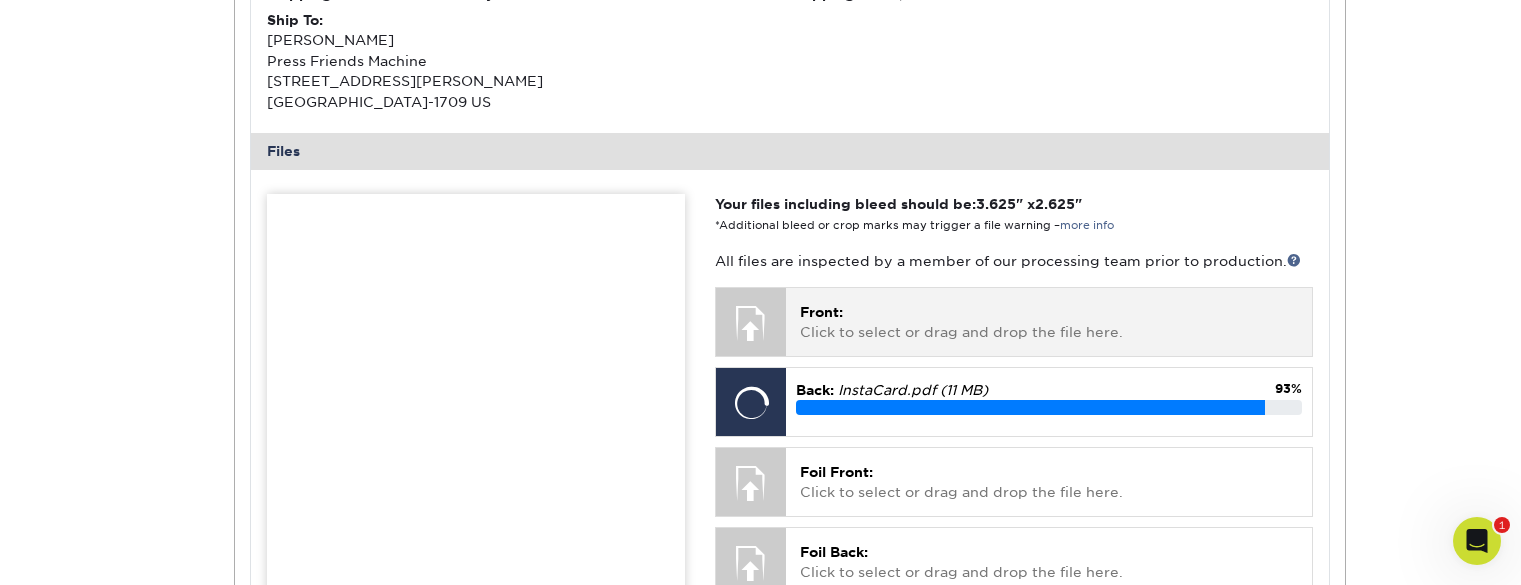 click on "Front: Click to select or drag and drop the file here." at bounding box center [1048, 322] 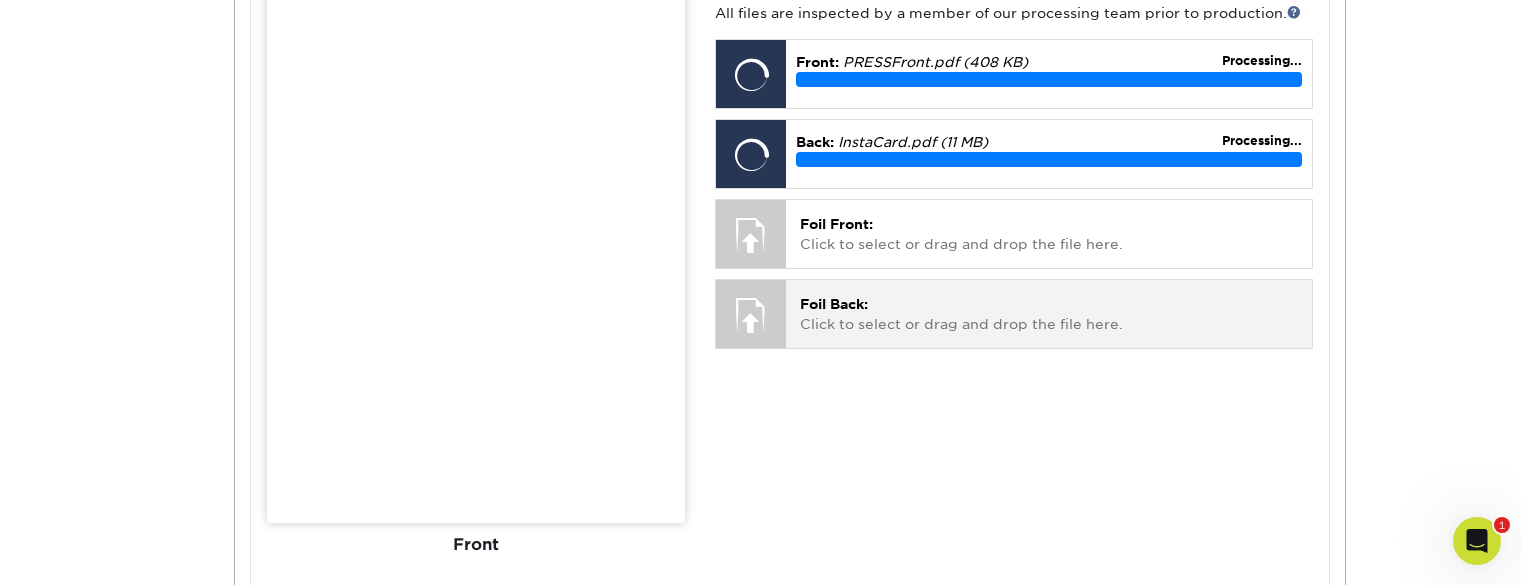 scroll, scrollTop: 2321, scrollLeft: 0, axis: vertical 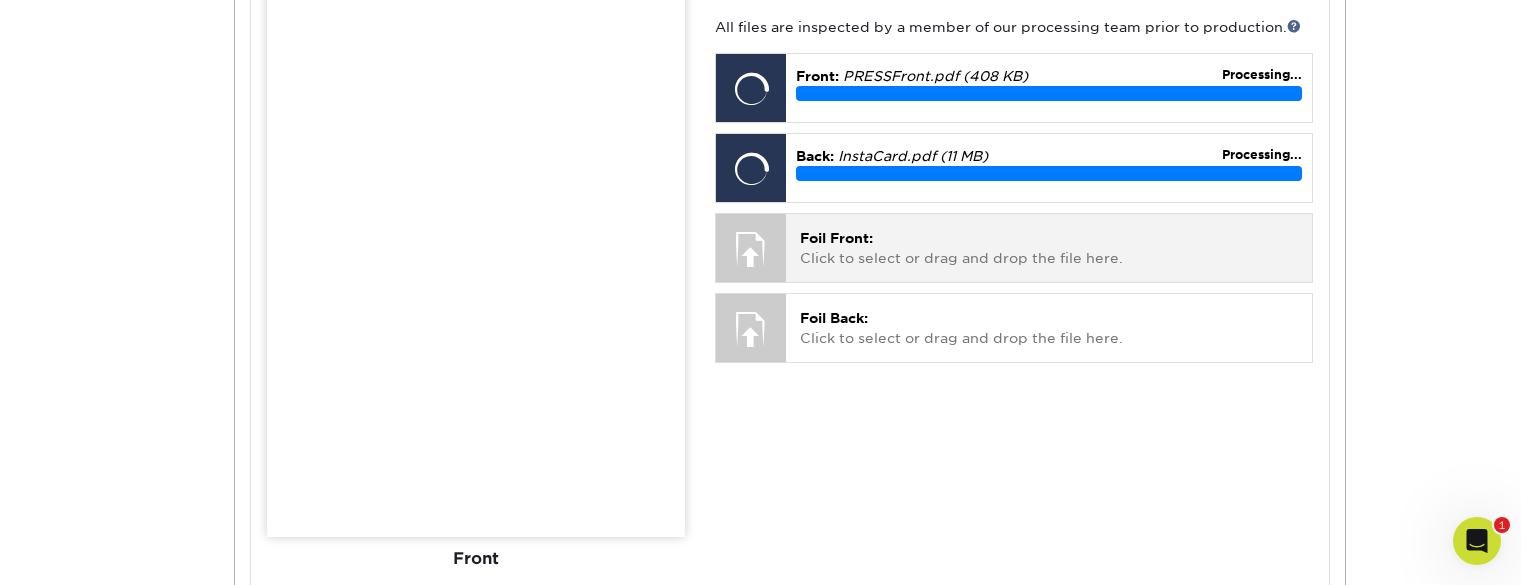 click on "Foil Front: Click to select or drag and drop the file here." at bounding box center (1048, 248) 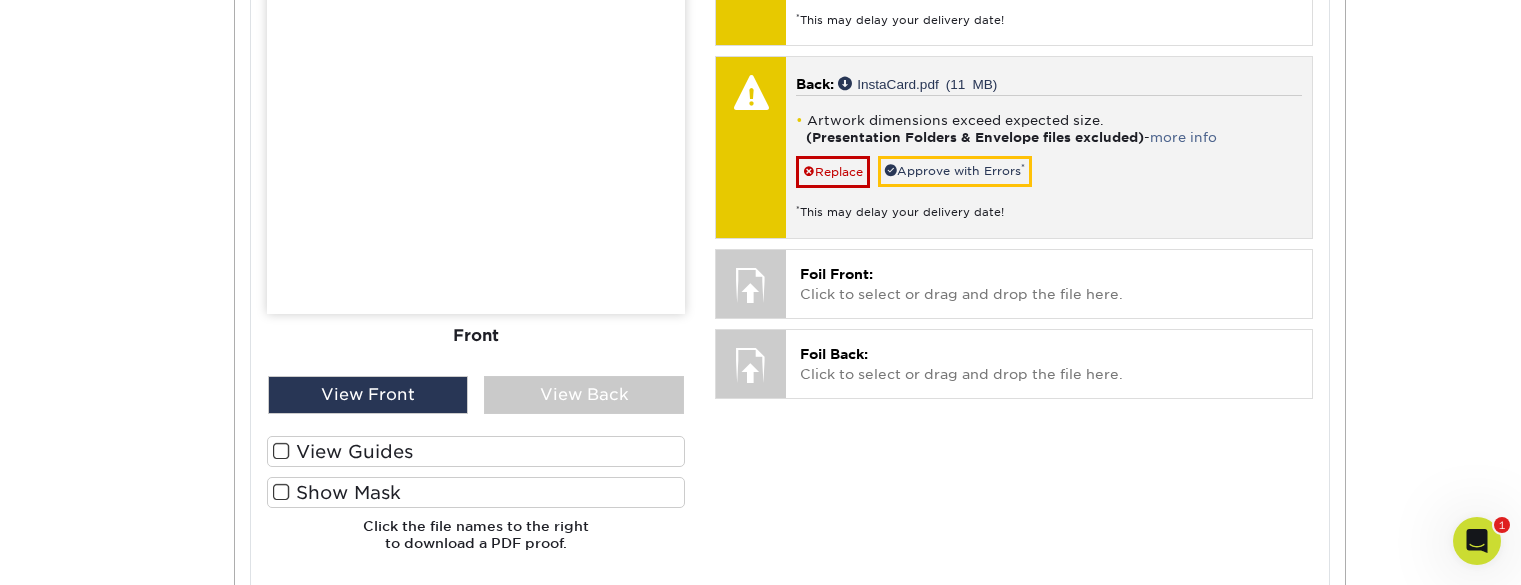 scroll, scrollTop: 2554, scrollLeft: 0, axis: vertical 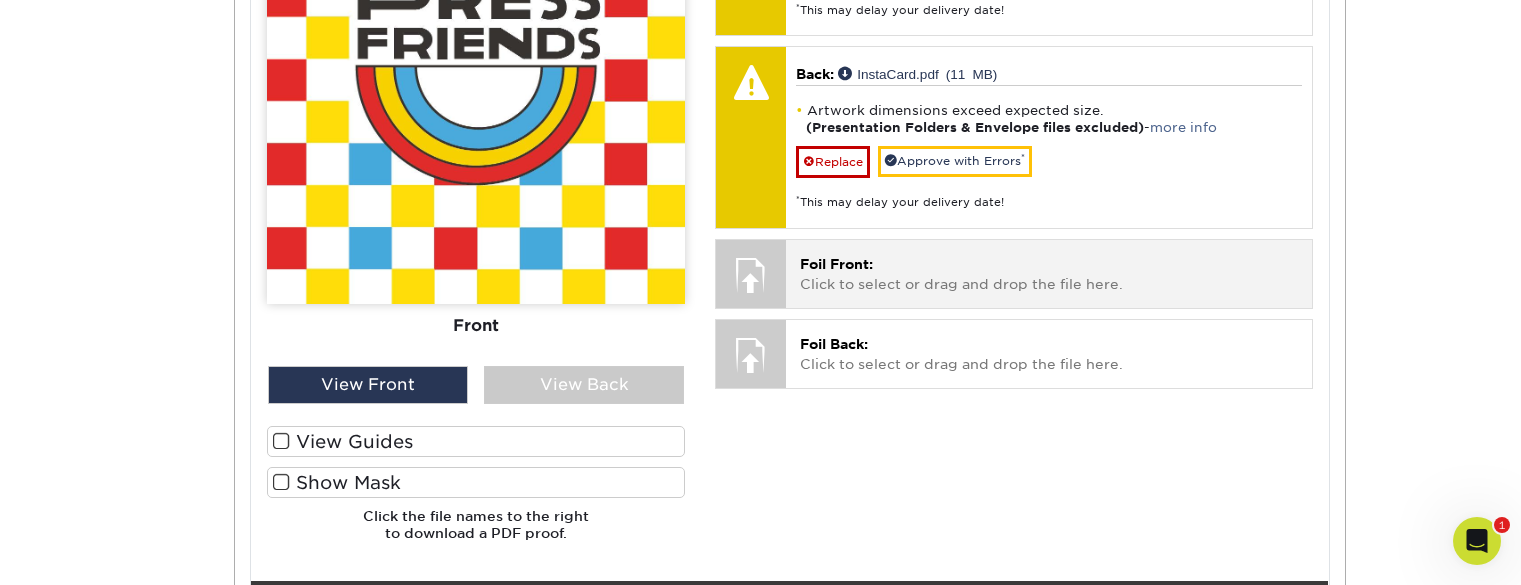 click on "Foil Front: Click to select or drag and drop the file here." at bounding box center (1048, 274) 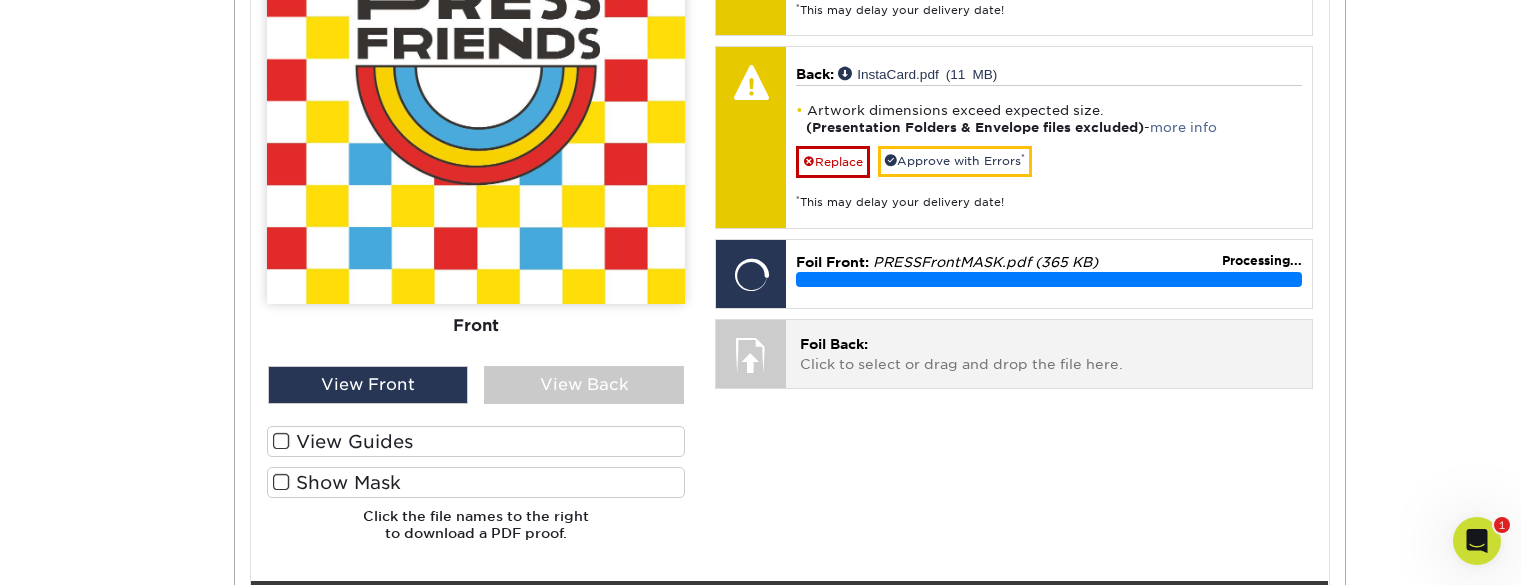 click on "Foil Back: Click to select or drag and drop the file here.
Choose file" at bounding box center (1048, 353) 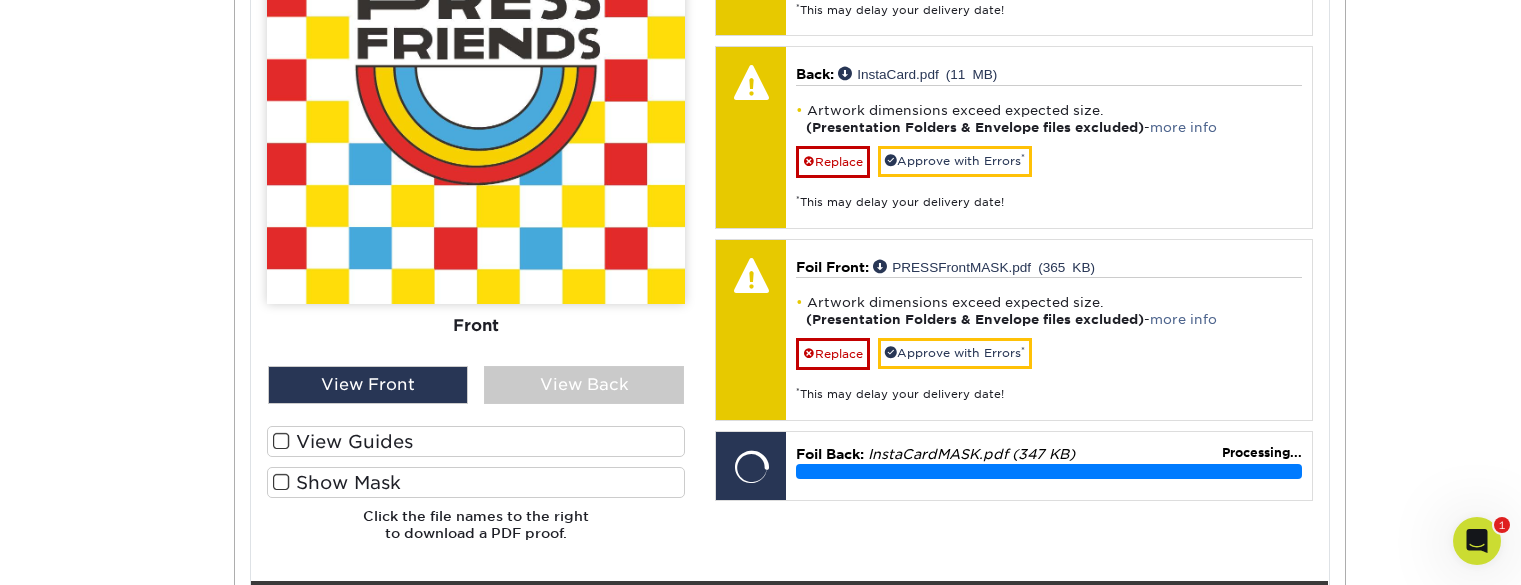 drag, startPoint x: 796, startPoint y: 469, endPoint x: 331, endPoint y: 489, distance: 465.4299 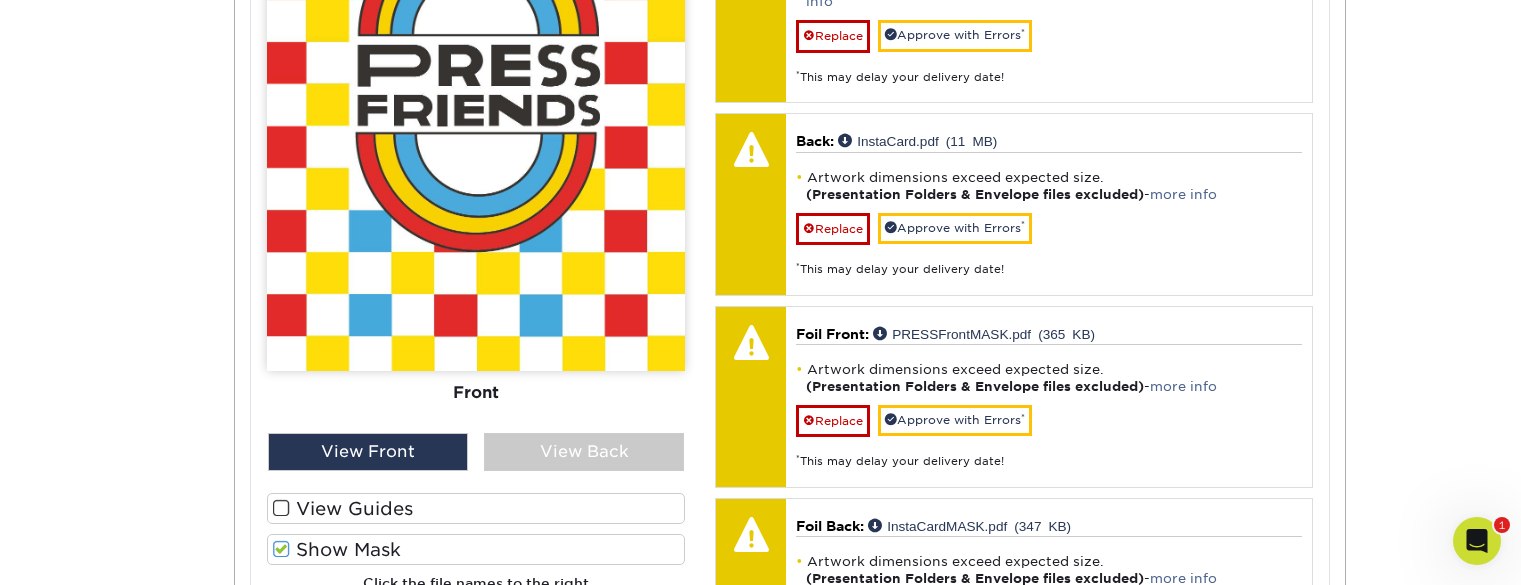 scroll, scrollTop: 2484, scrollLeft: 0, axis: vertical 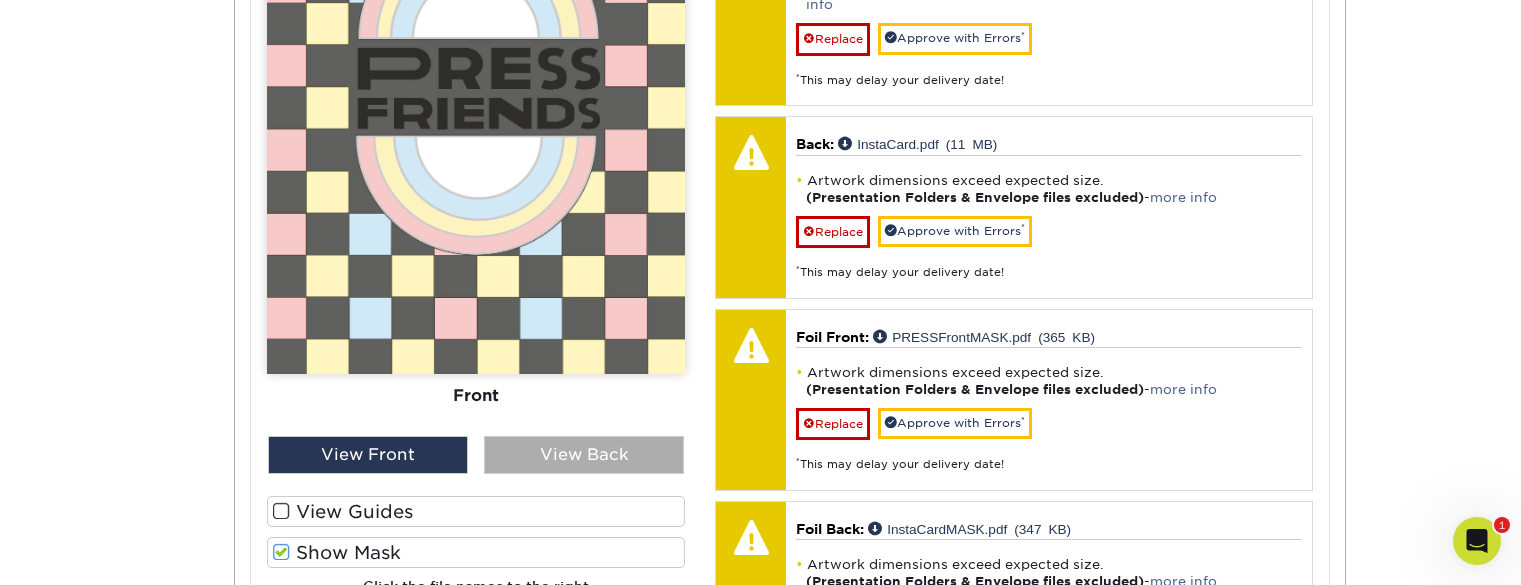 click on "View Back" at bounding box center [584, 455] 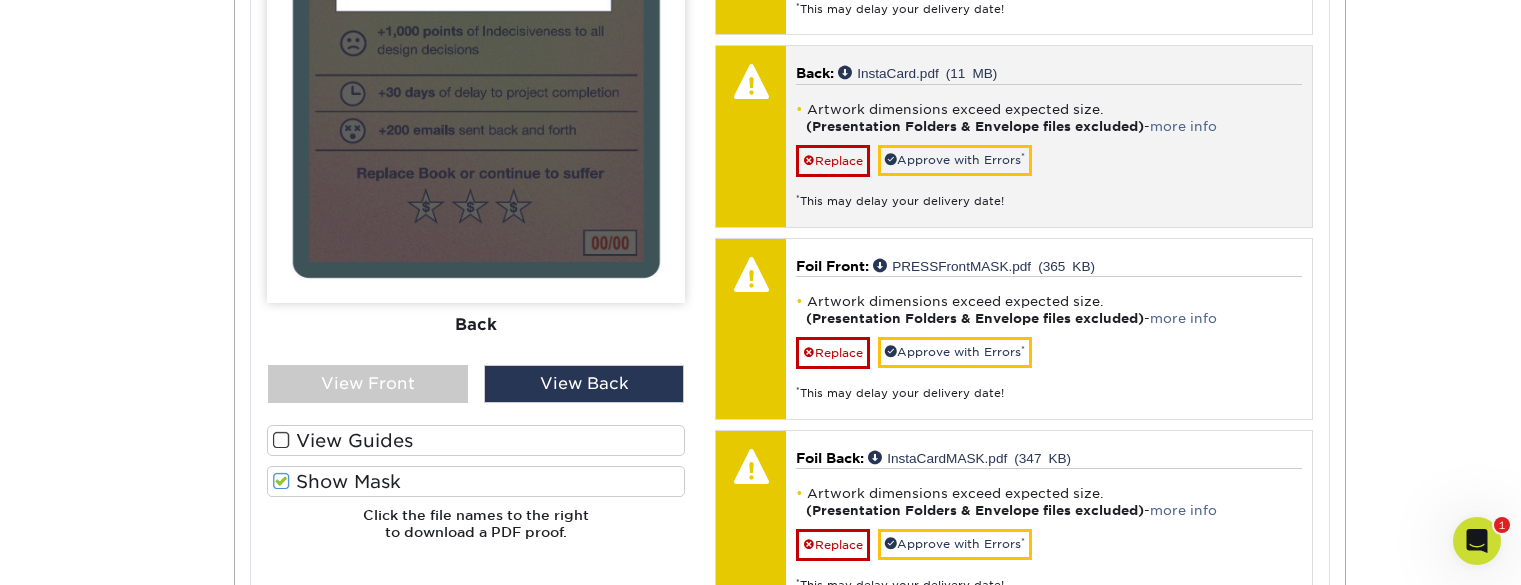 scroll, scrollTop: 2554, scrollLeft: 0, axis: vertical 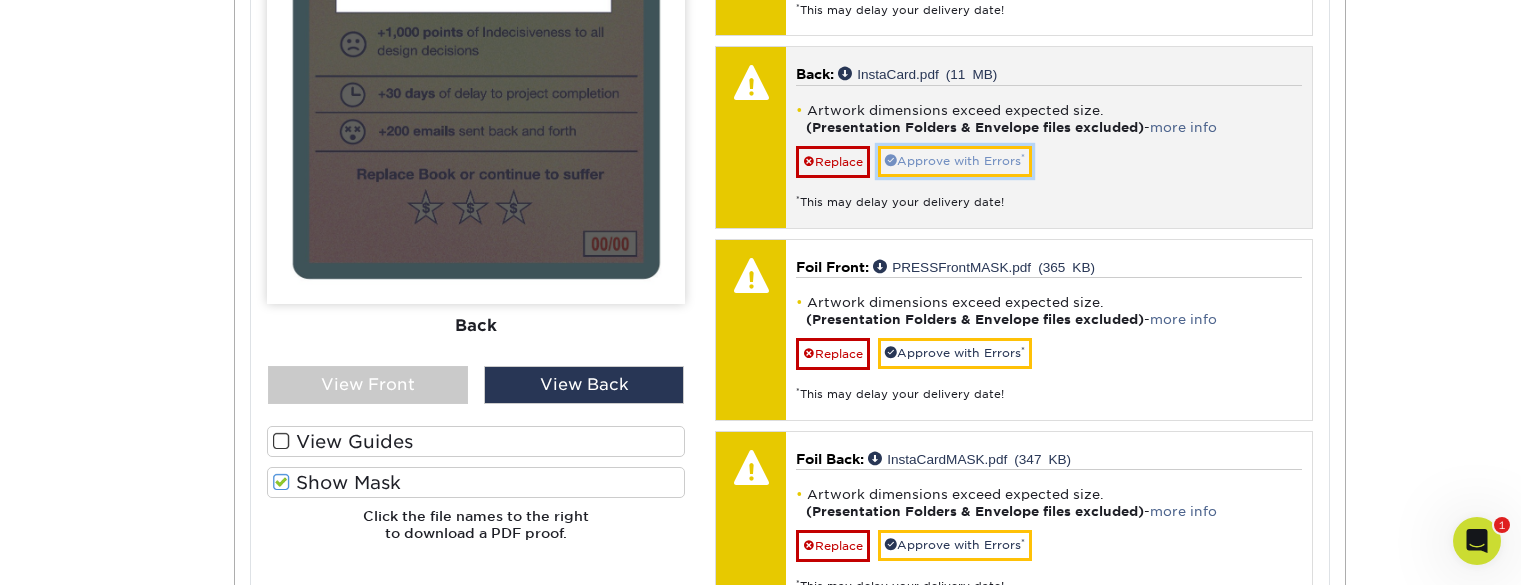 click on "Approve with Errors *" at bounding box center (955, 161) 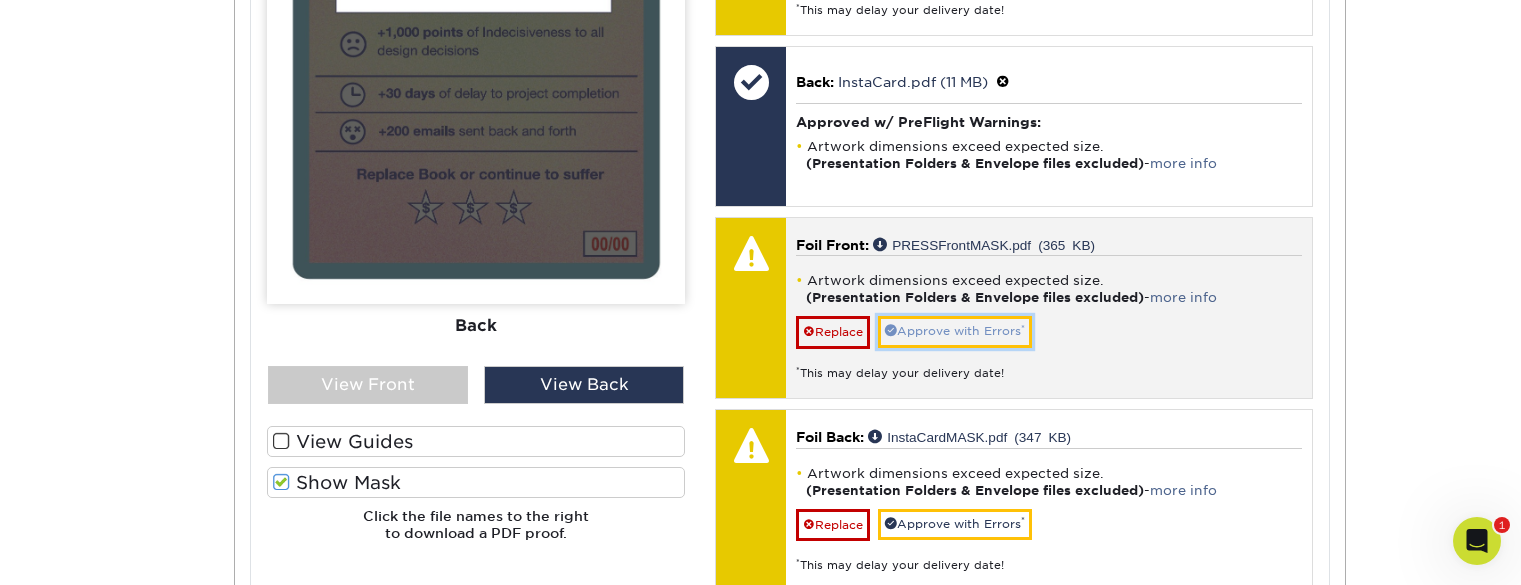 click on "Approve with Errors *" at bounding box center (955, 331) 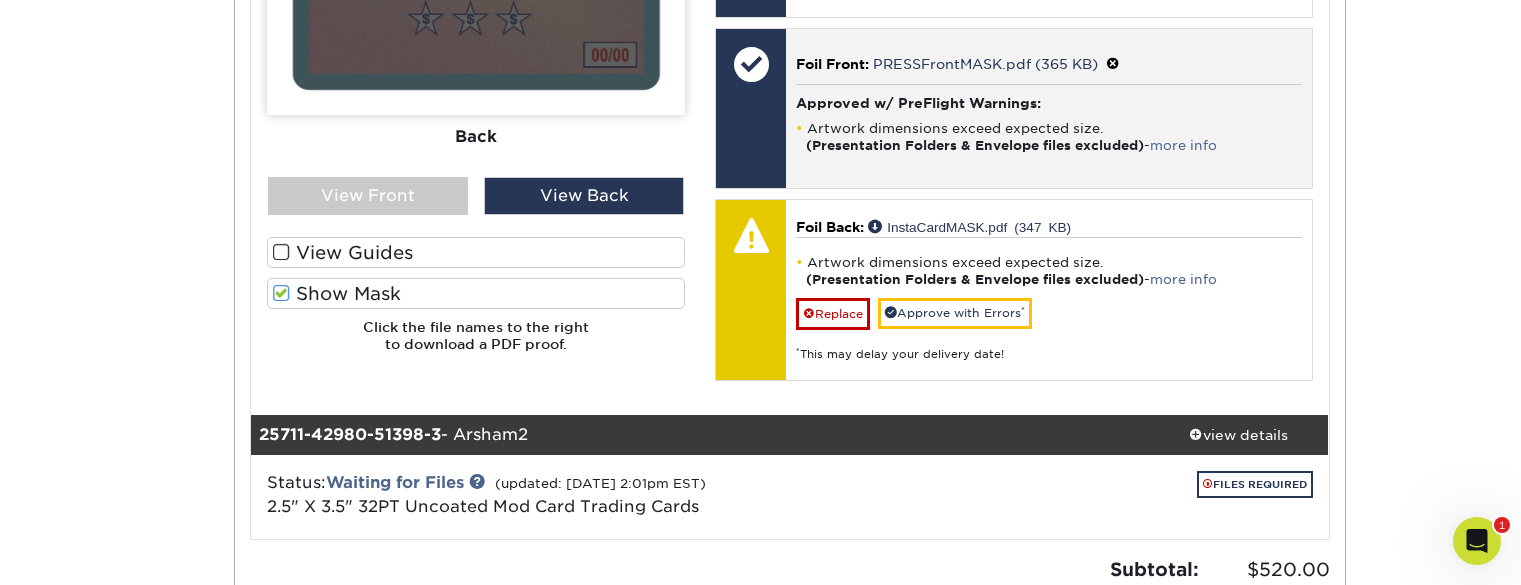 scroll, scrollTop: 2750, scrollLeft: 0, axis: vertical 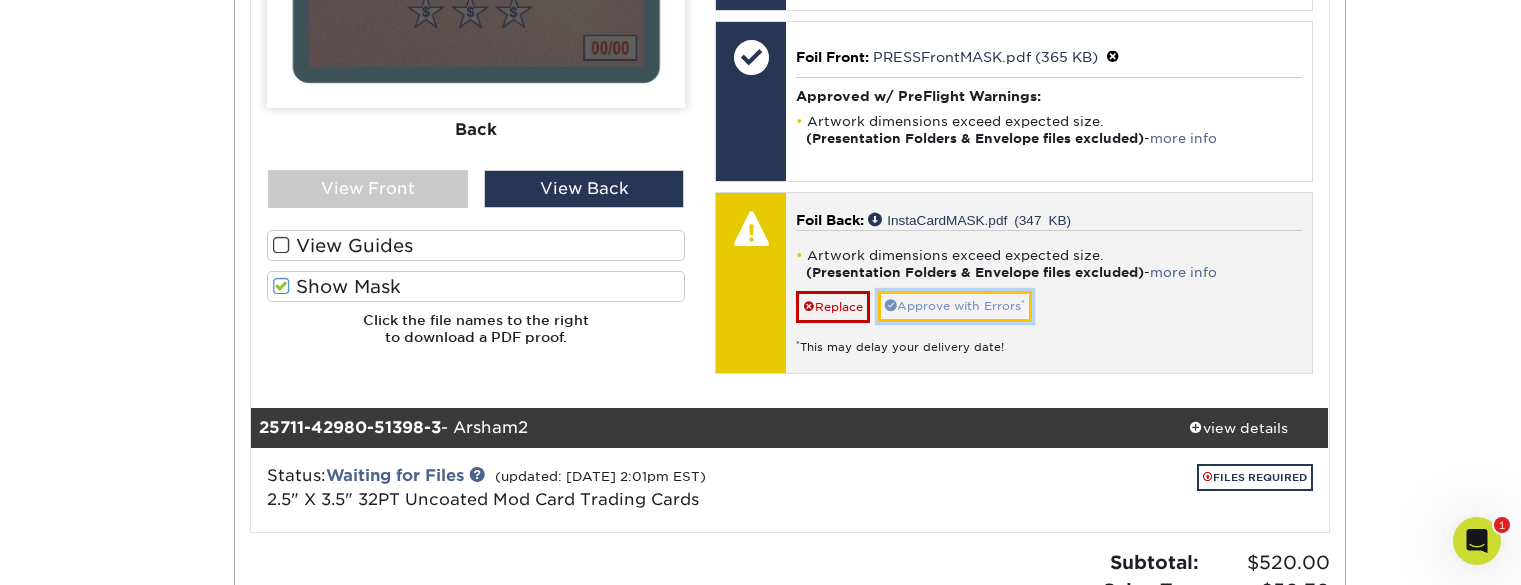 click on "Approve with Errors *" at bounding box center (955, 306) 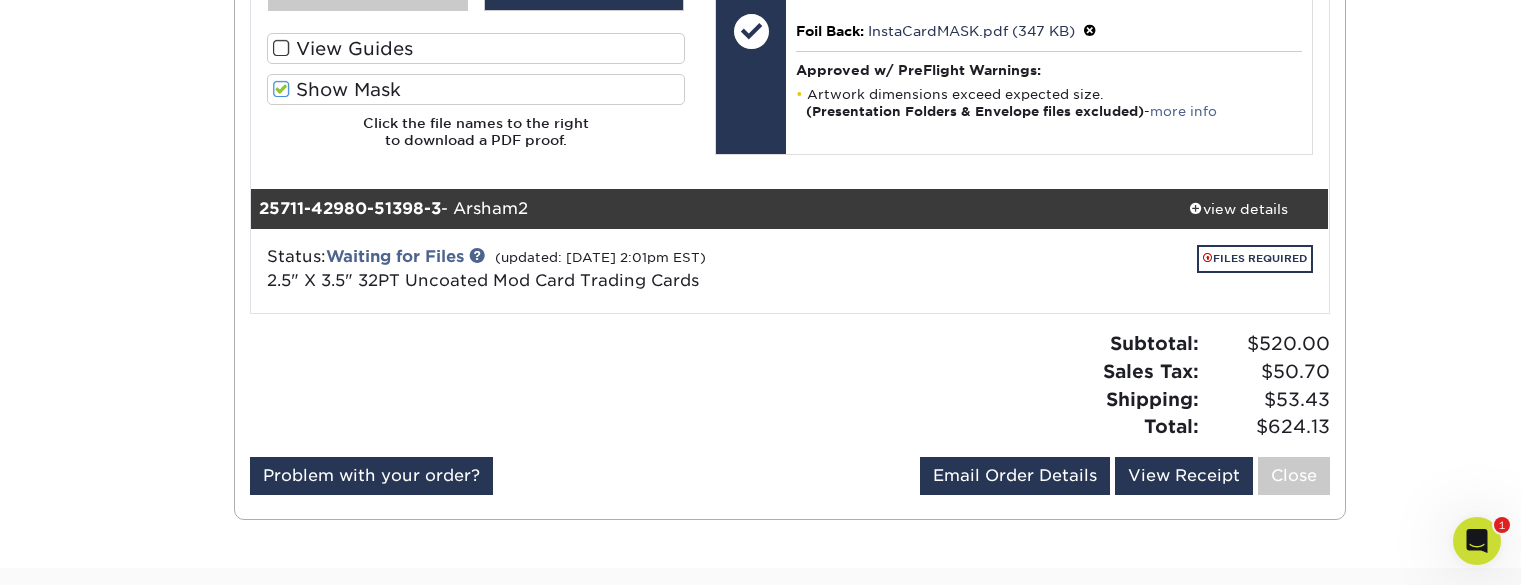 scroll, scrollTop: 2957, scrollLeft: 0, axis: vertical 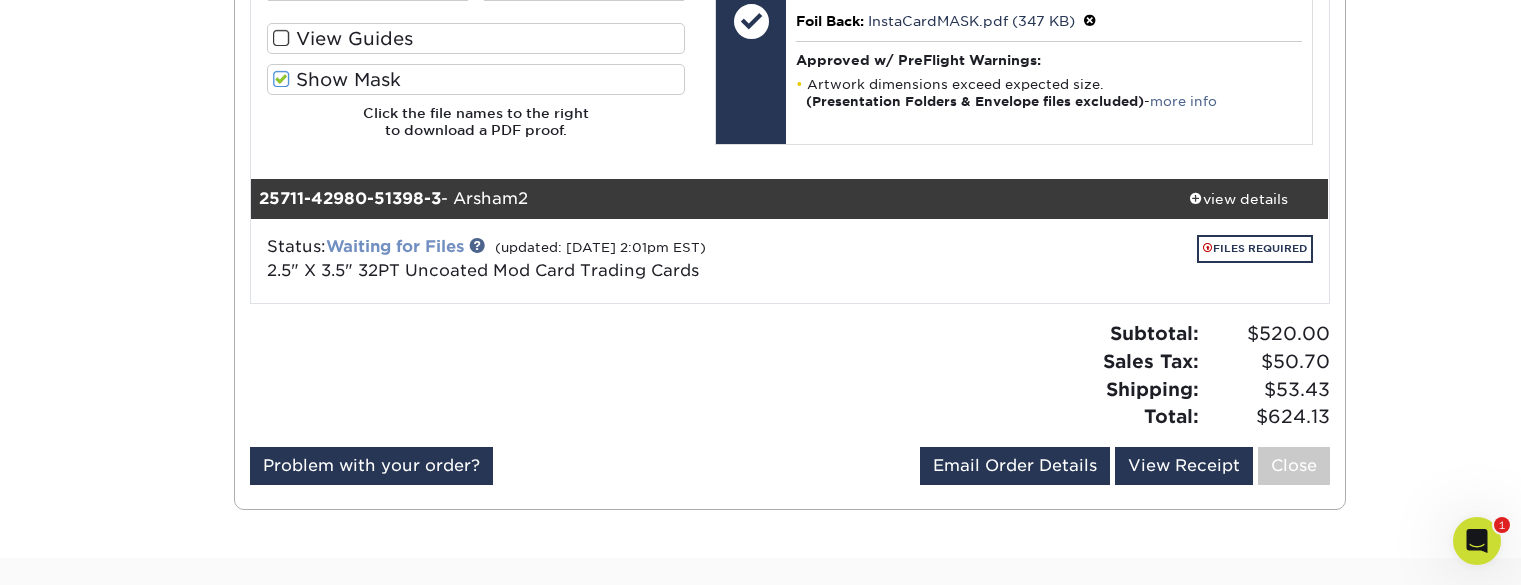 click on "Waiting for Files" at bounding box center (395, 246) 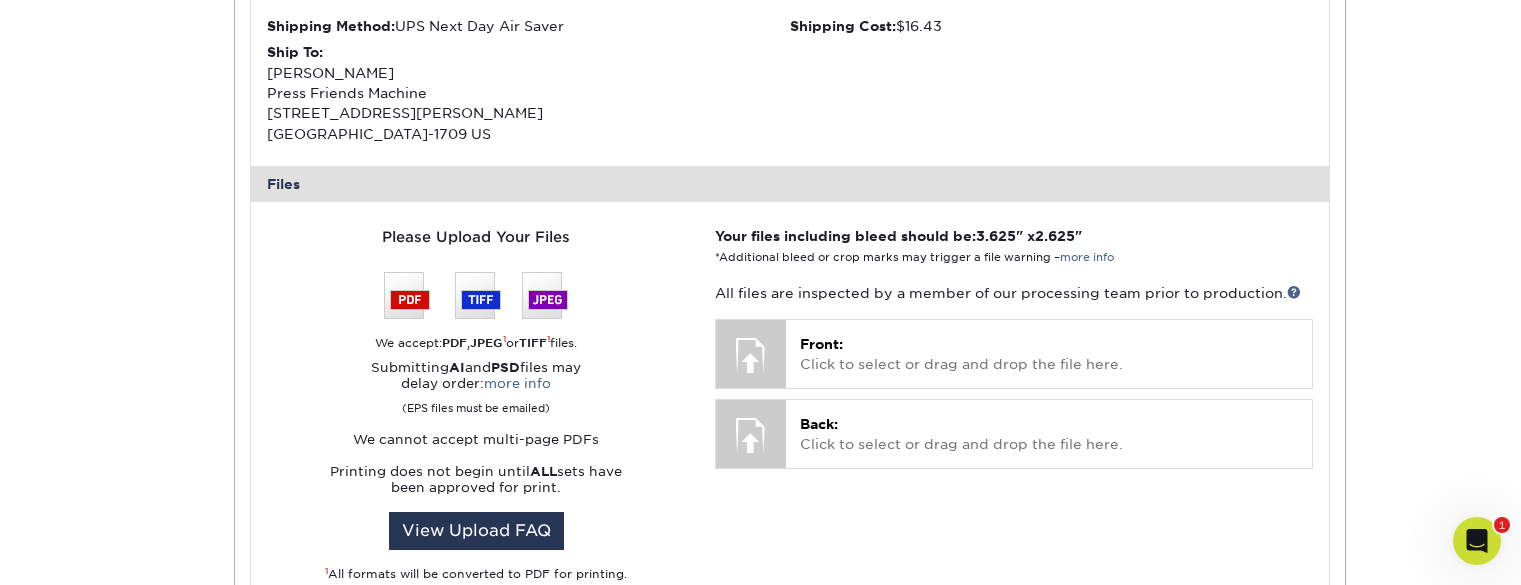 scroll, scrollTop: 3524, scrollLeft: 0, axis: vertical 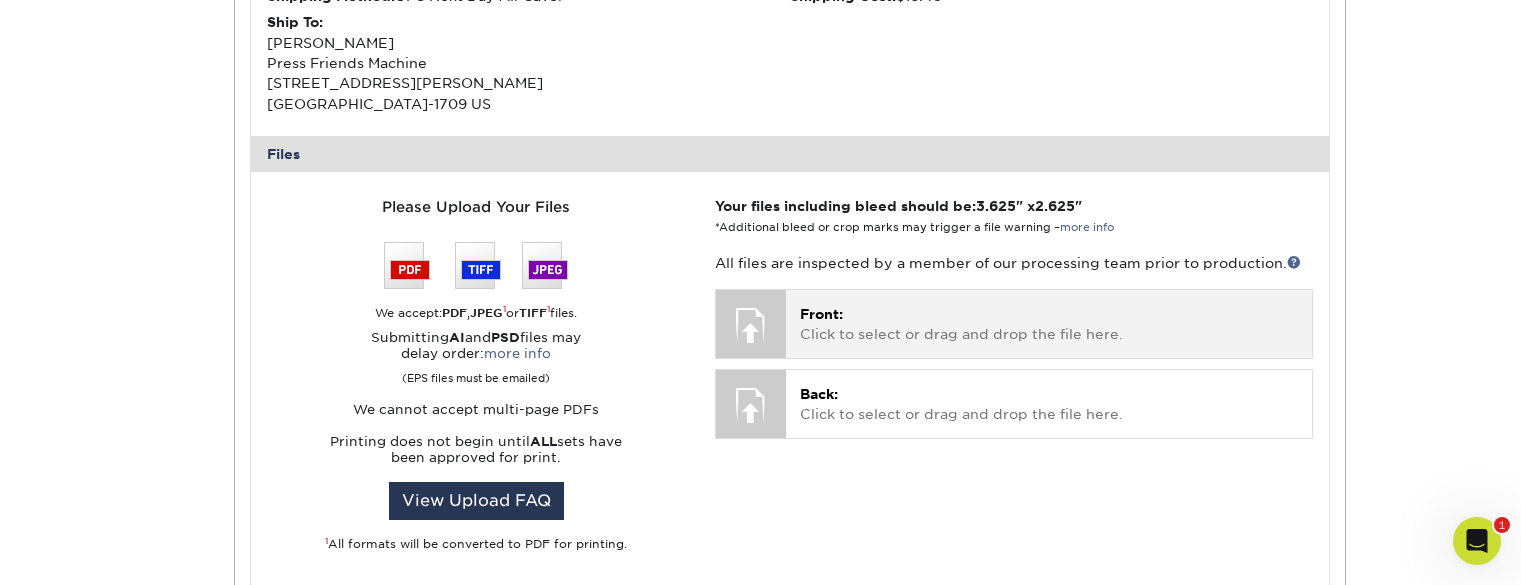 click on "Front: Click to select or drag and drop the file here." at bounding box center [1048, 324] 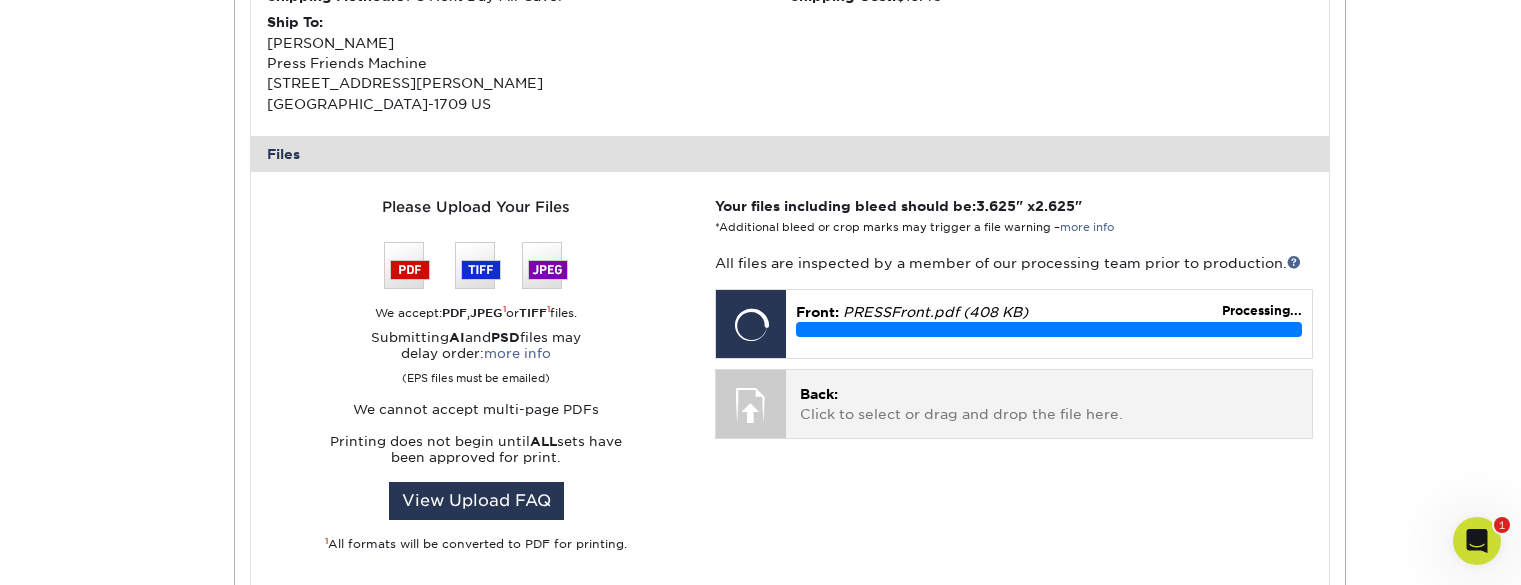 click on "Back: Click to select or drag and drop the file here.
Choose file" at bounding box center [1048, 403] 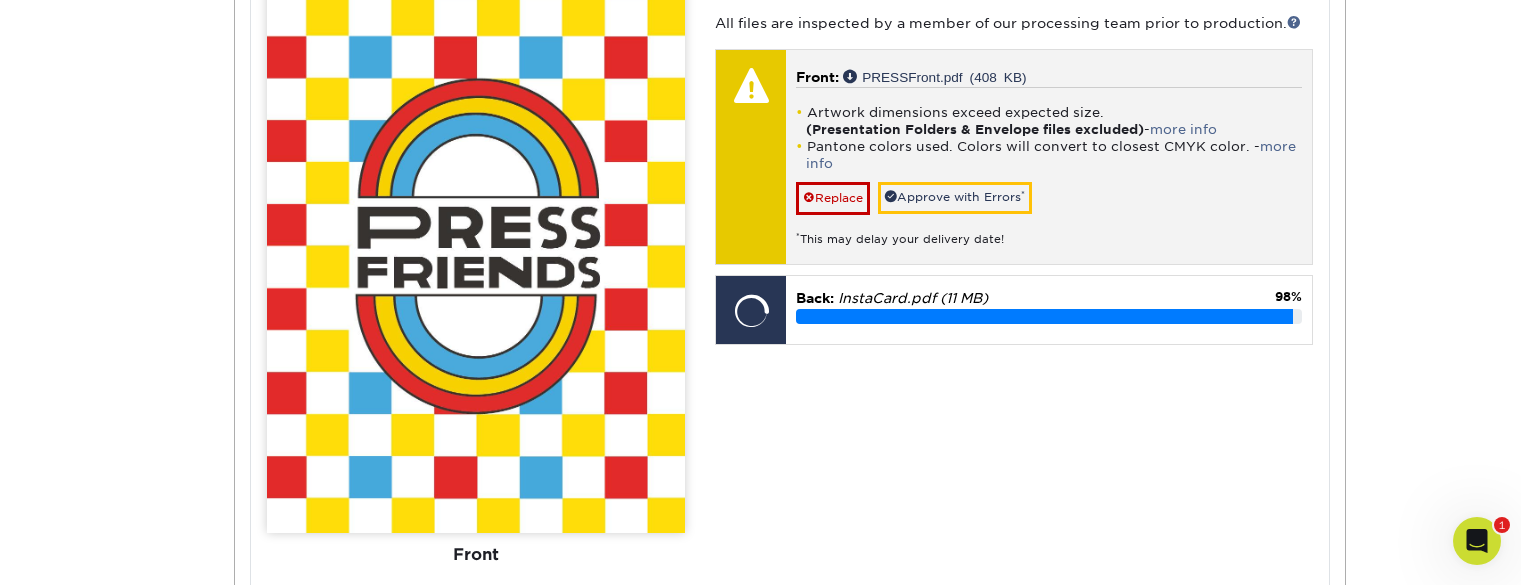 scroll, scrollTop: 3769, scrollLeft: 0, axis: vertical 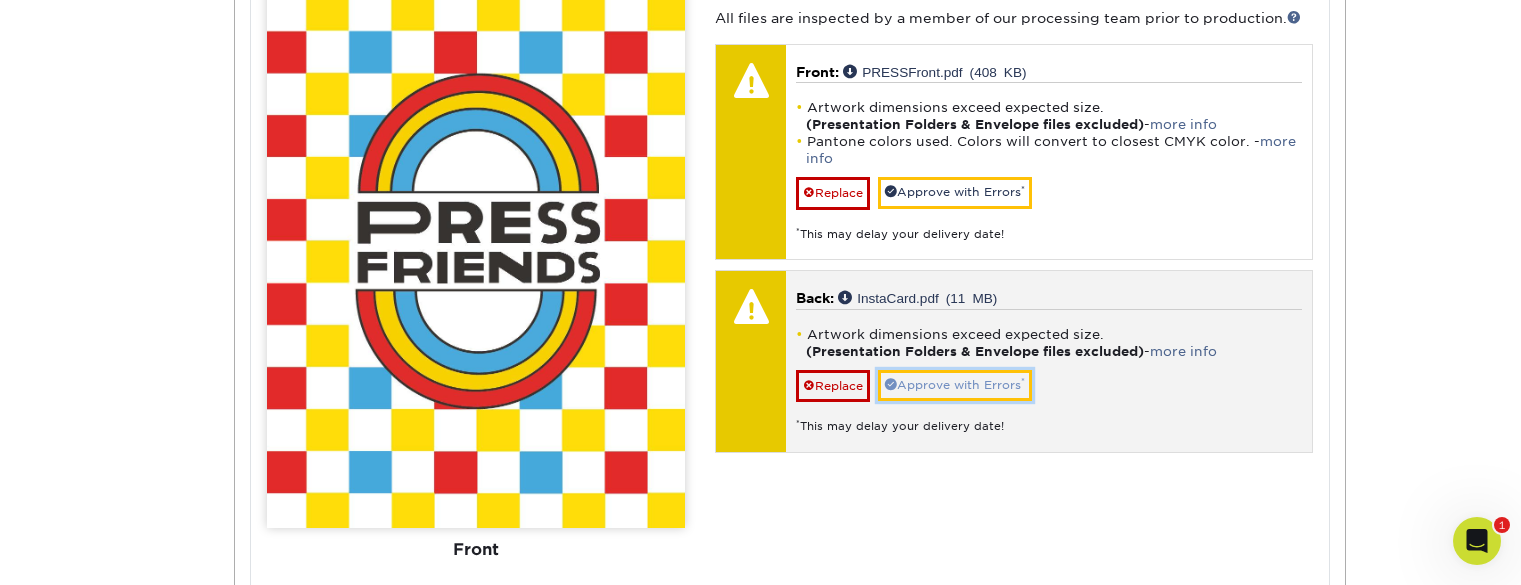 click on "Approve with Errors *" at bounding box center [955, 385] 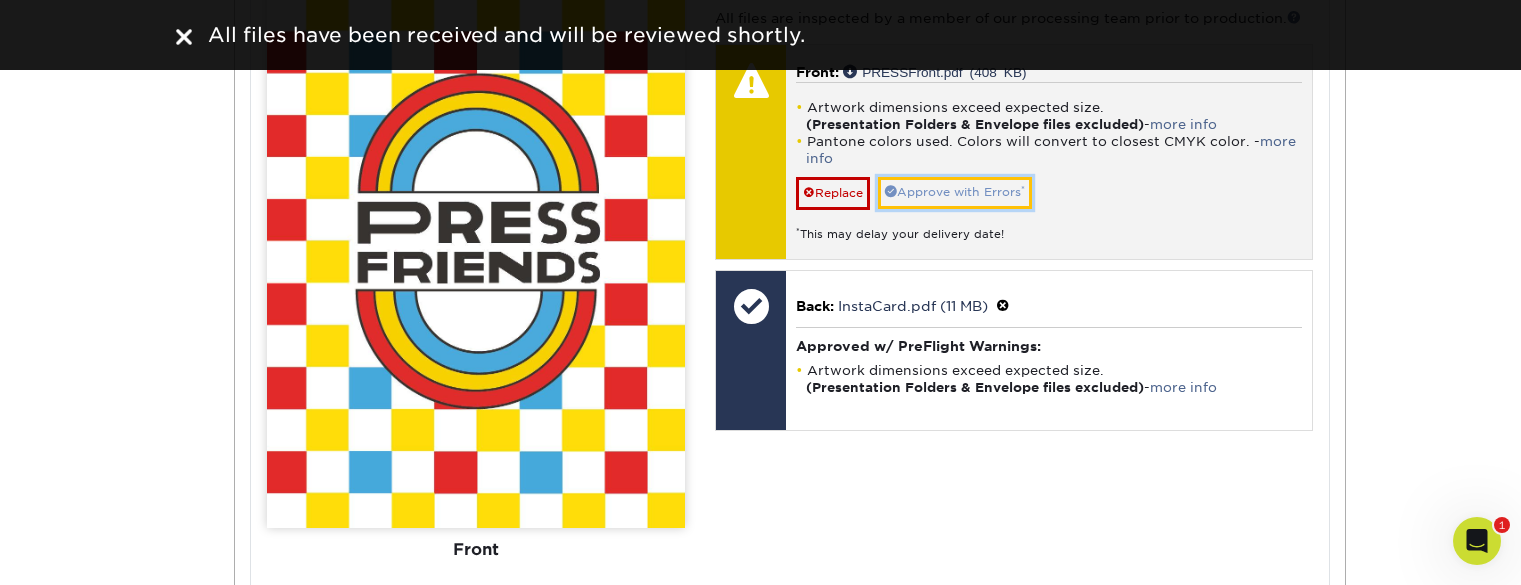 click on "Approve with Errors *" at bounding box center (955, 192) 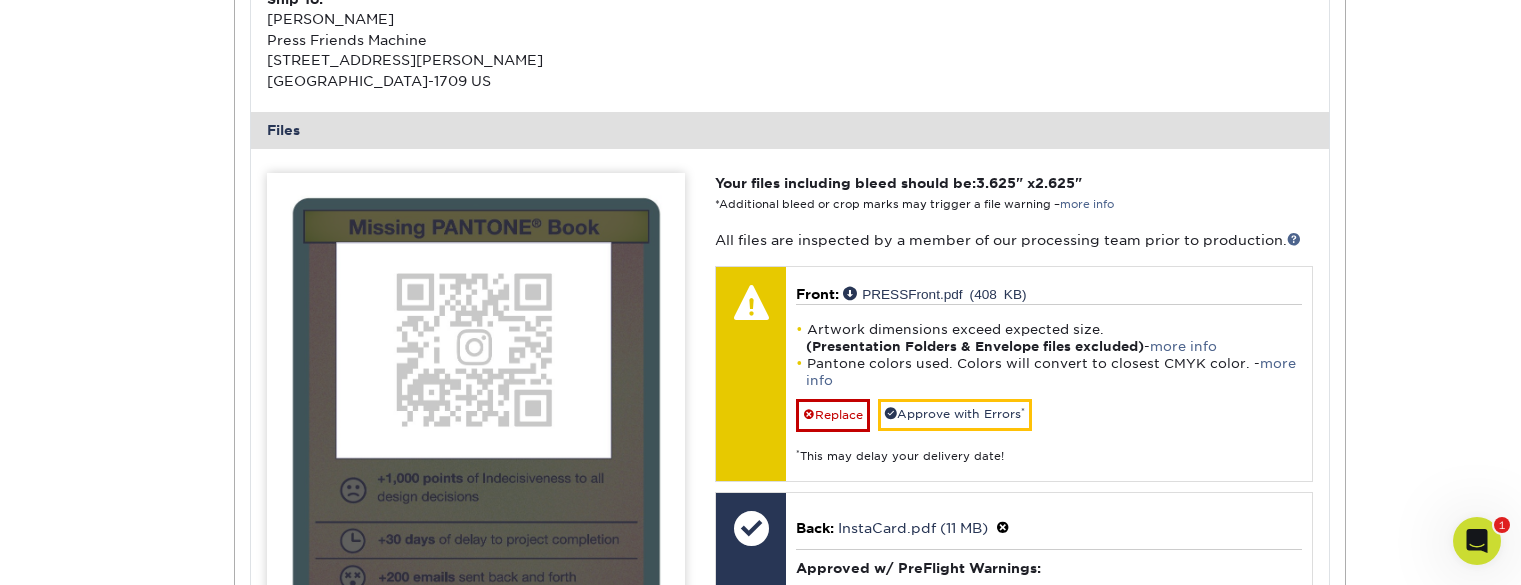 scroll, scrollTop: 2161, scrollLeft: 0, axis: vertical 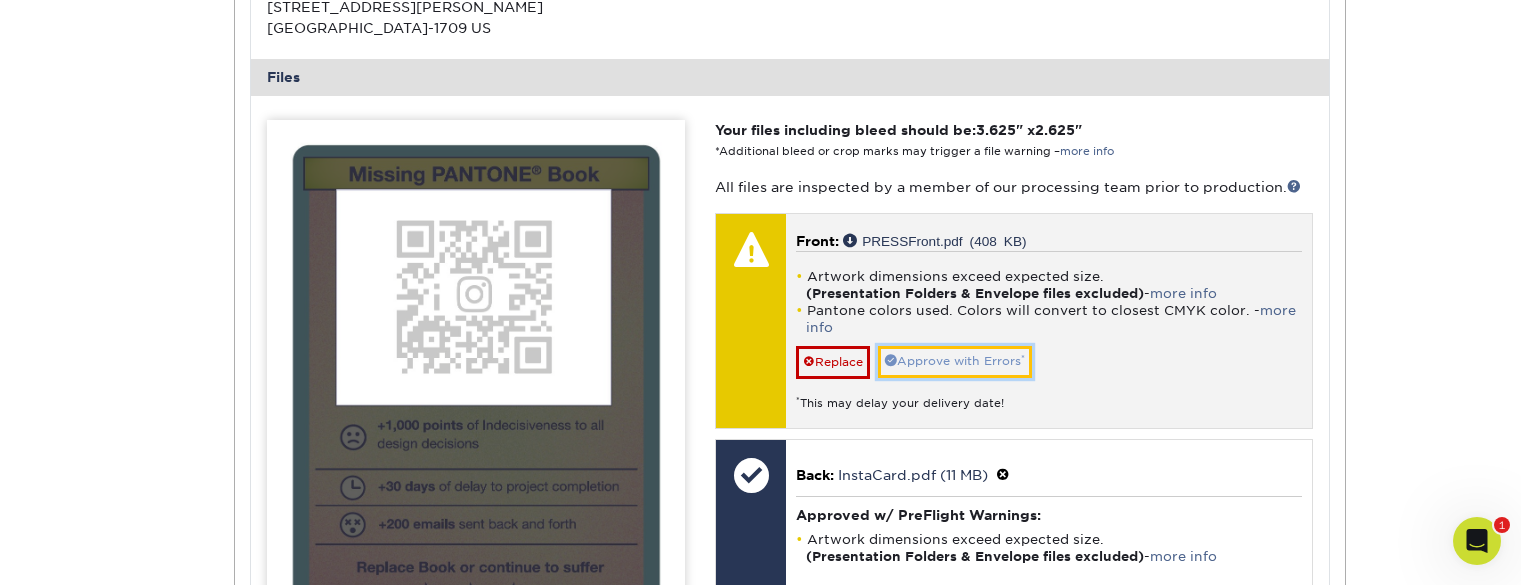 click on "Approve with Errors *" at bounding box center [955, 361] 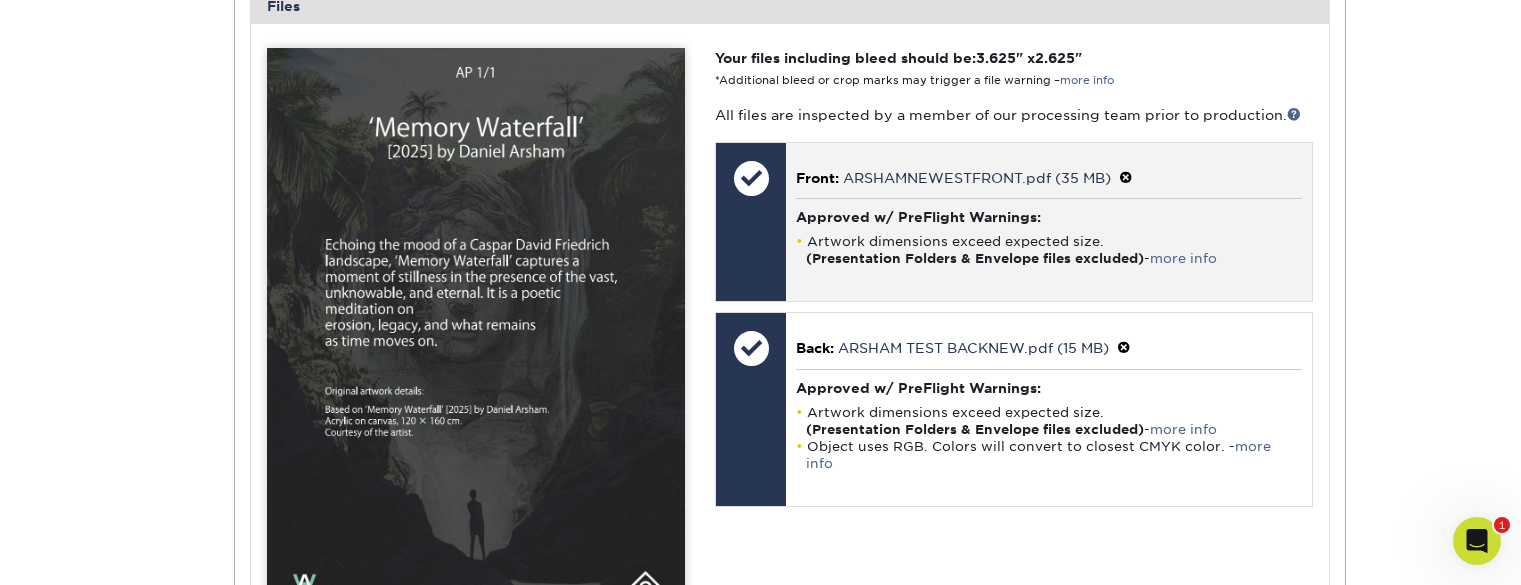 scroll, scrollTop: 861, scrollLeft: 0, axis: vertical 